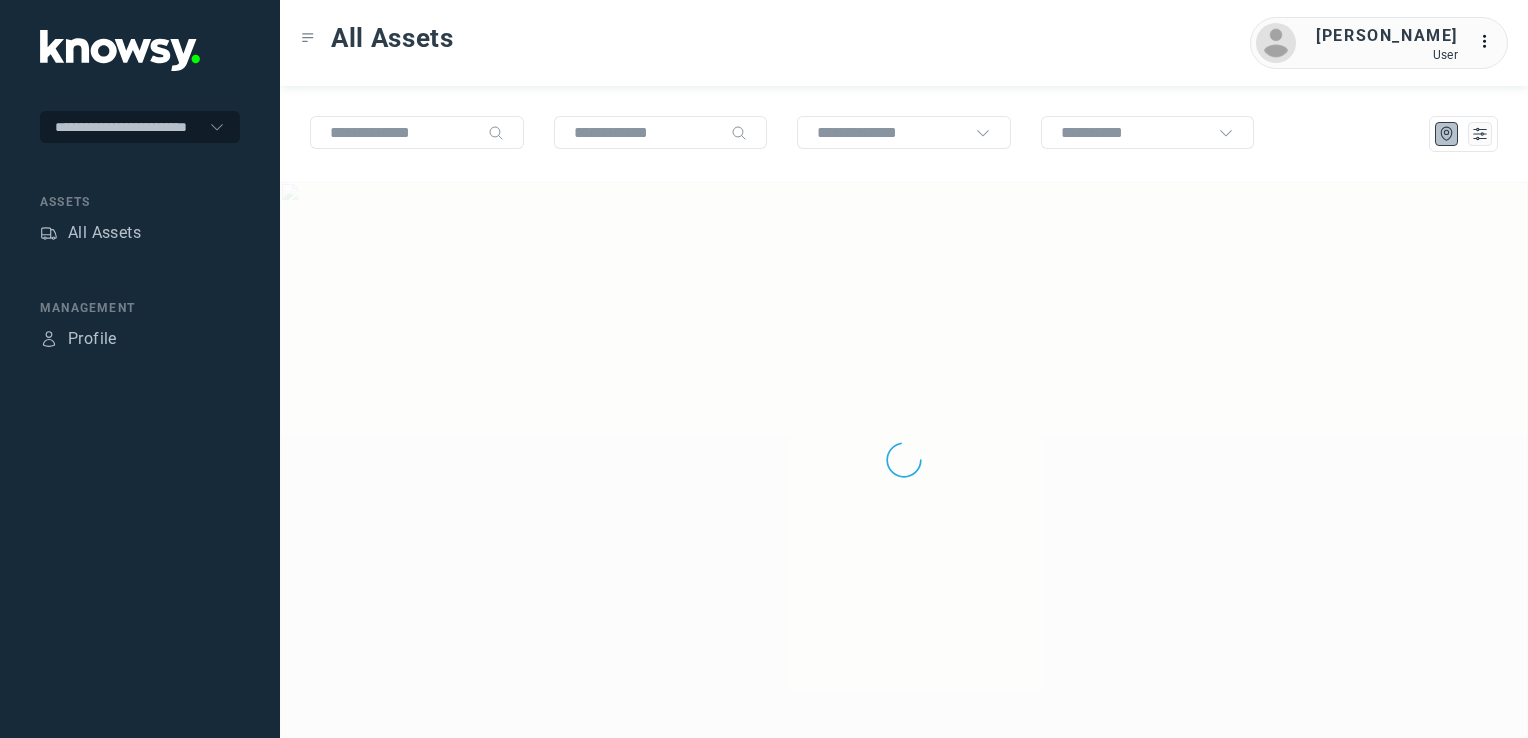 scroll, scrollTop: 0, scrollLeft: 0, axis: both 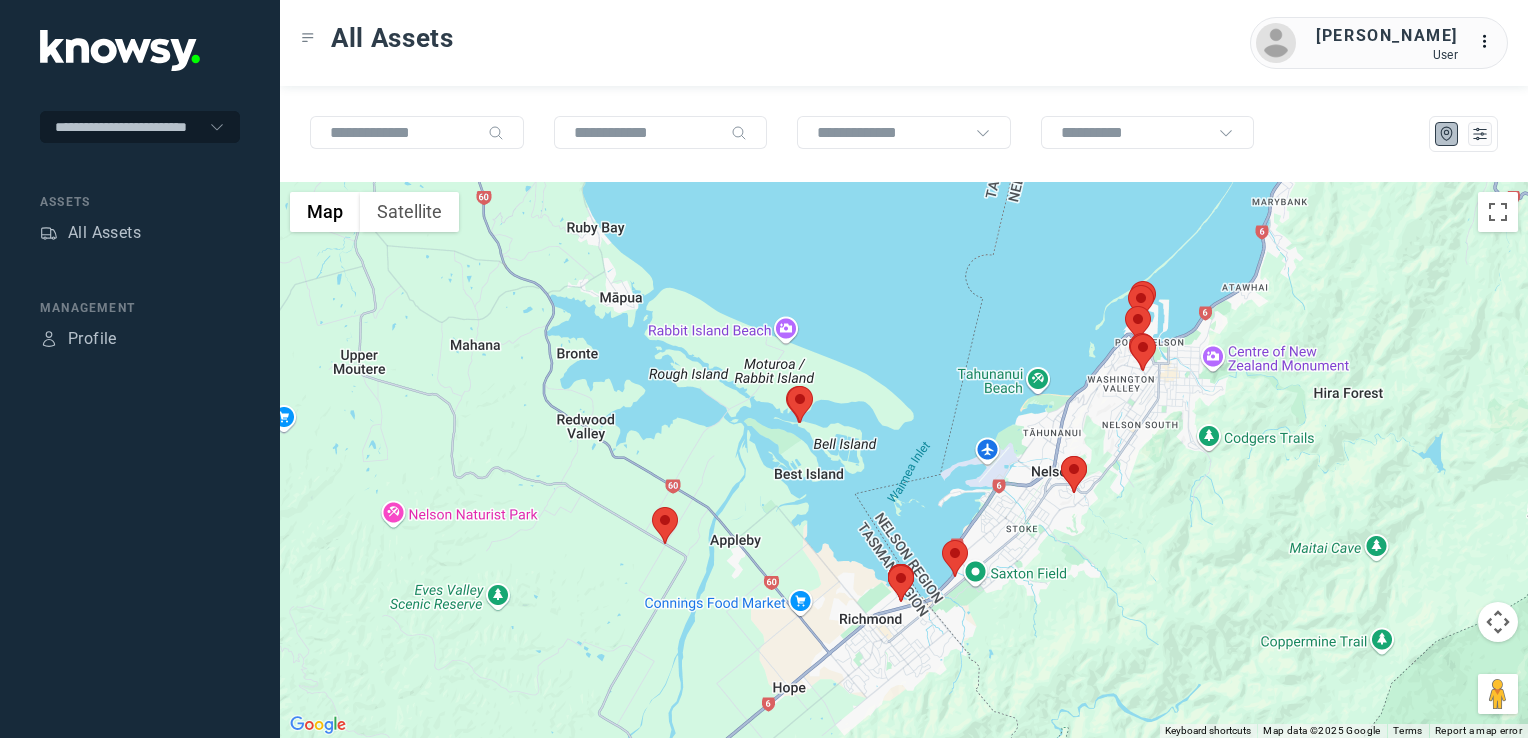 click 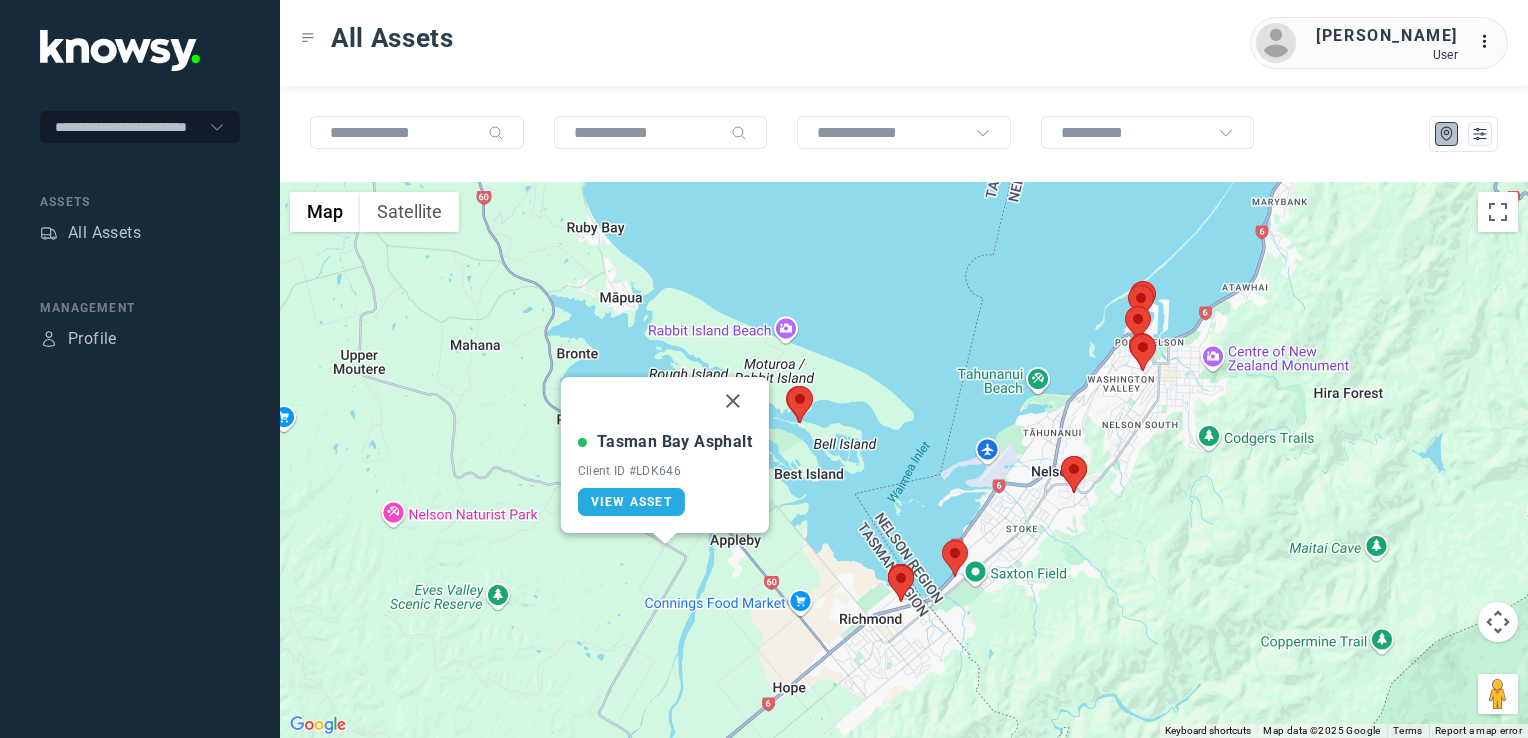 drag, startPoint x: 735, startPoint y: 405, endPoint x: 730, endPoint y: 419, distance: 14.866069 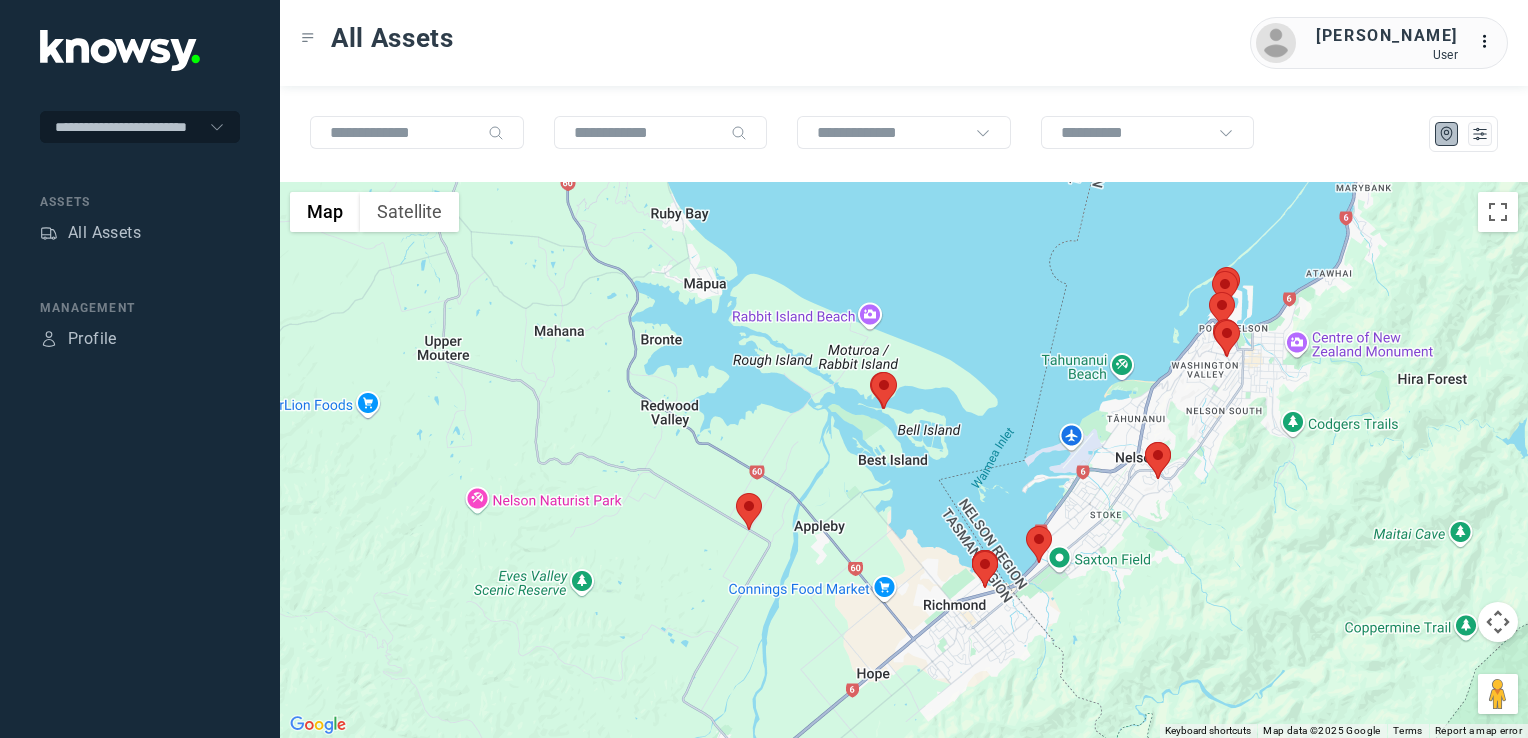 drag, startPoint x: 865, startPoint y: 532, endPoint x: 900, endPoint y: 443, distance: 95.63472 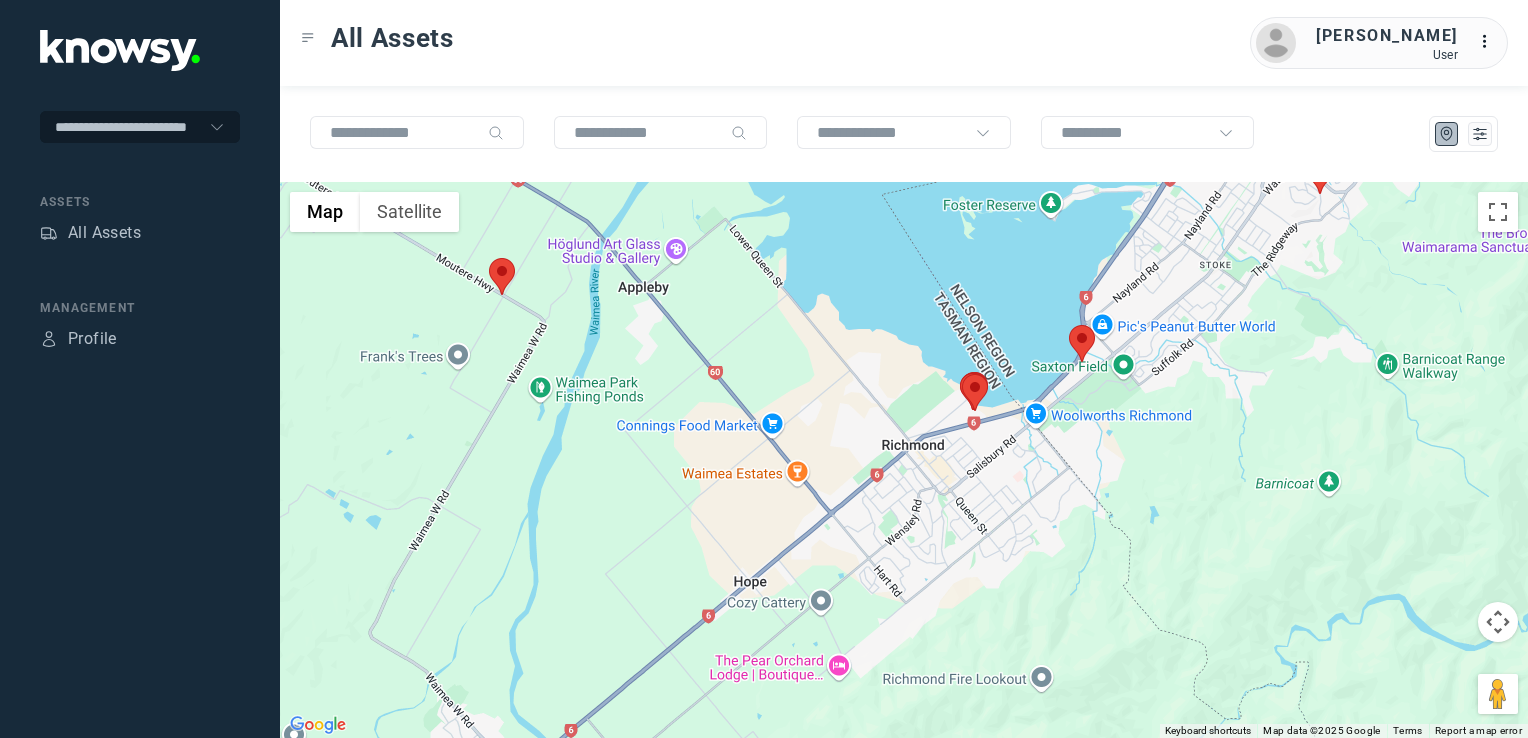 drag, startPoint x: 1046, startPoint y: 503, endPoint x: 1023, endPoint y: 517, distance: 26.925823 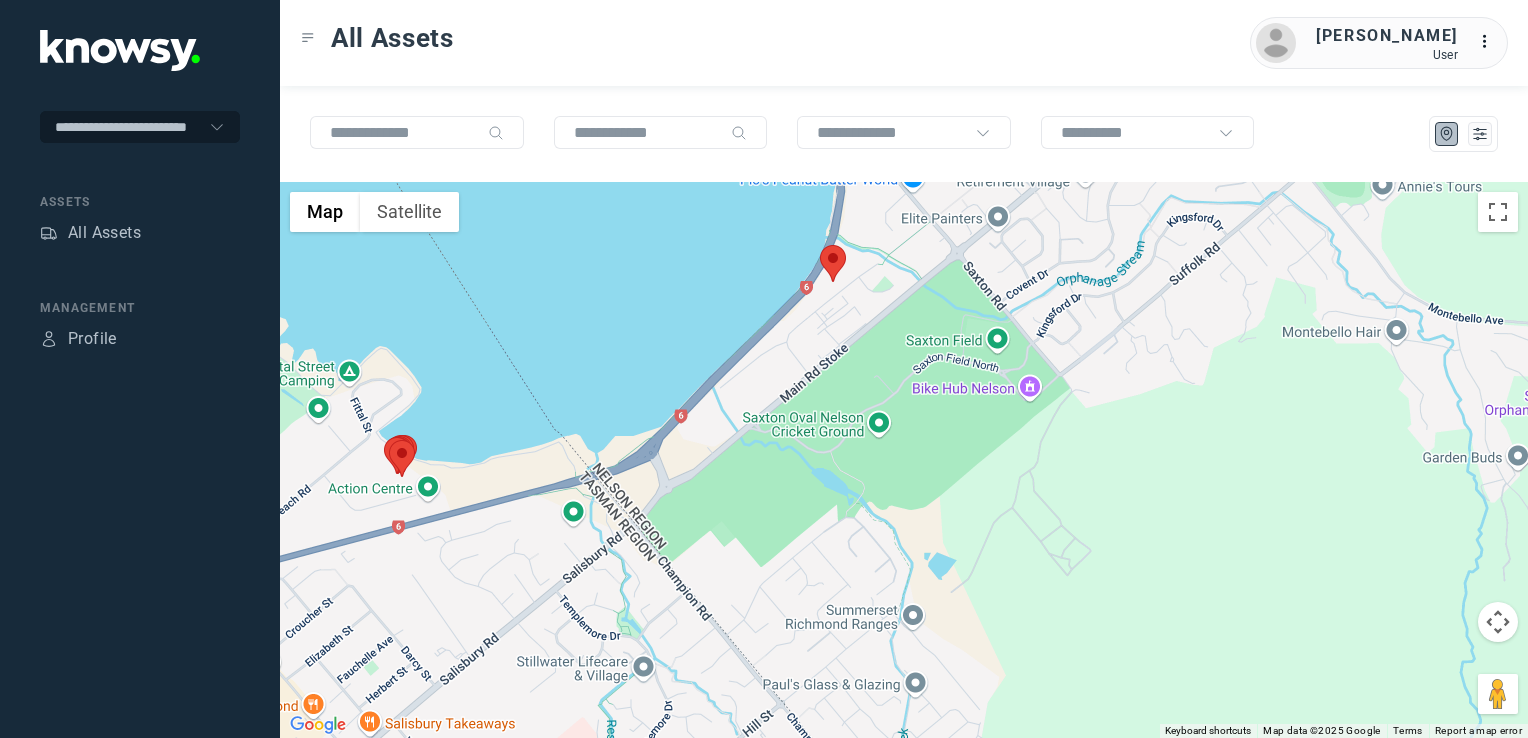 click 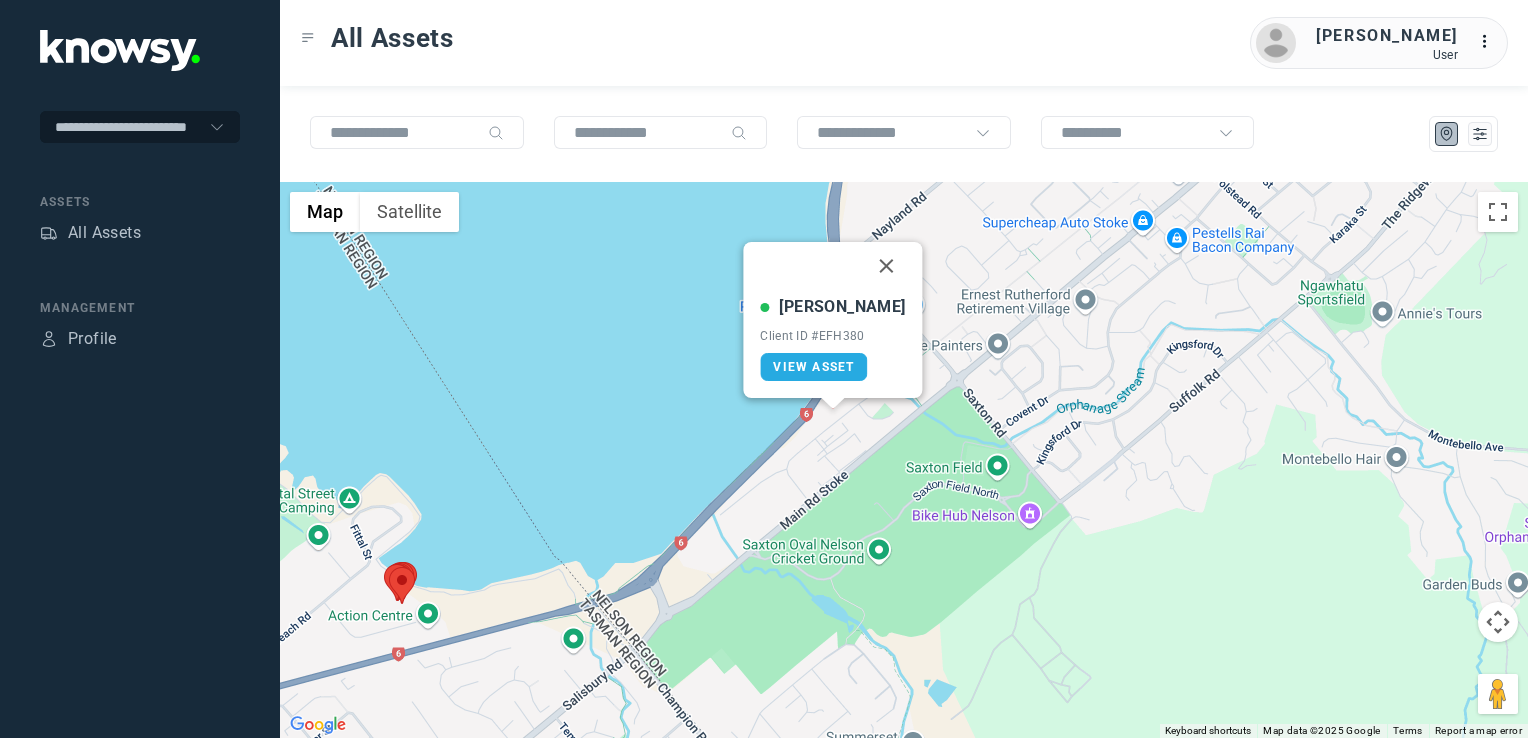 drag, startPoint x: 869, startPoint y: 271, endPoint x: 883, endPoint y: 286, distance: 20.518284 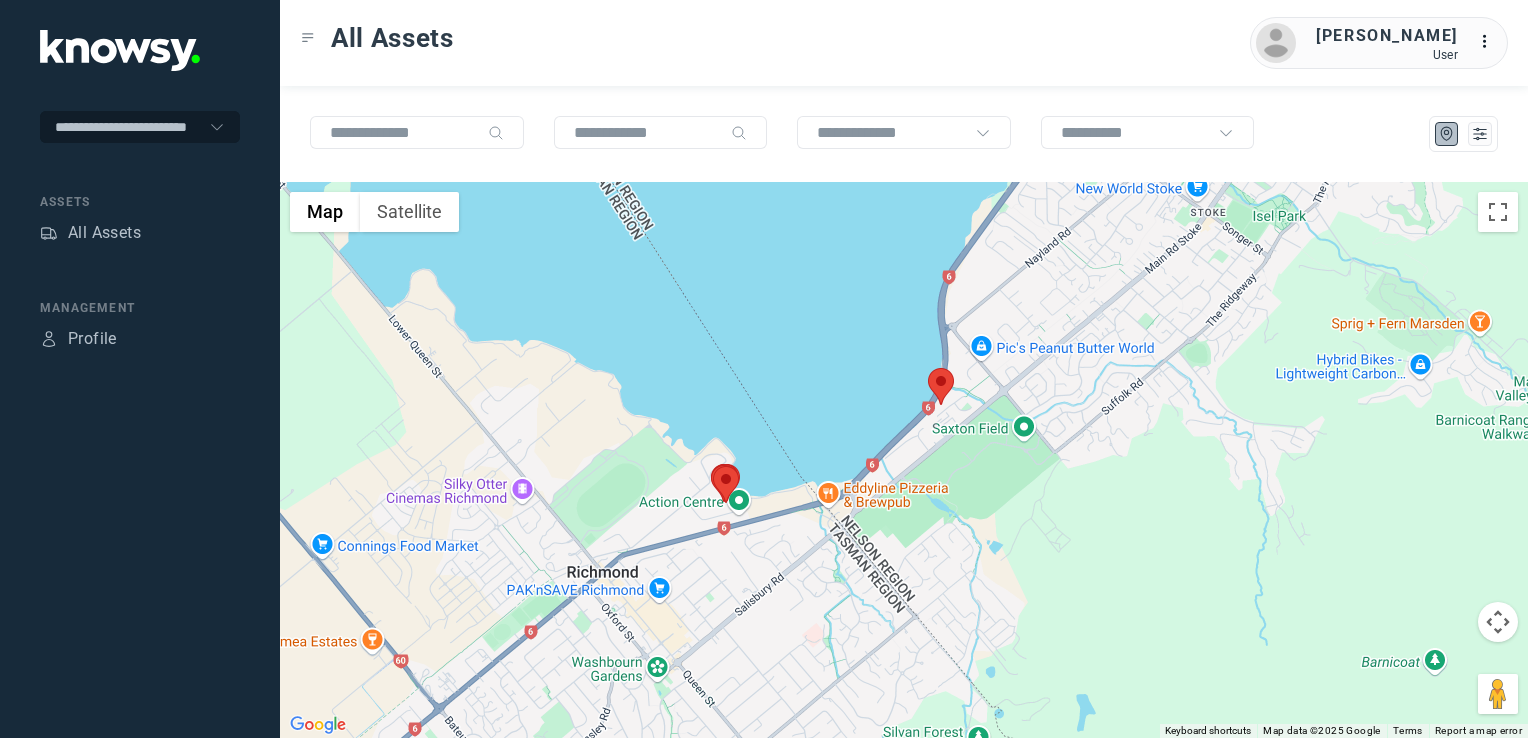 drag, startPoint x: 1151, startPoint y: 396, endPoint x: 1080, endPoint y: 534, distance: 155.19342 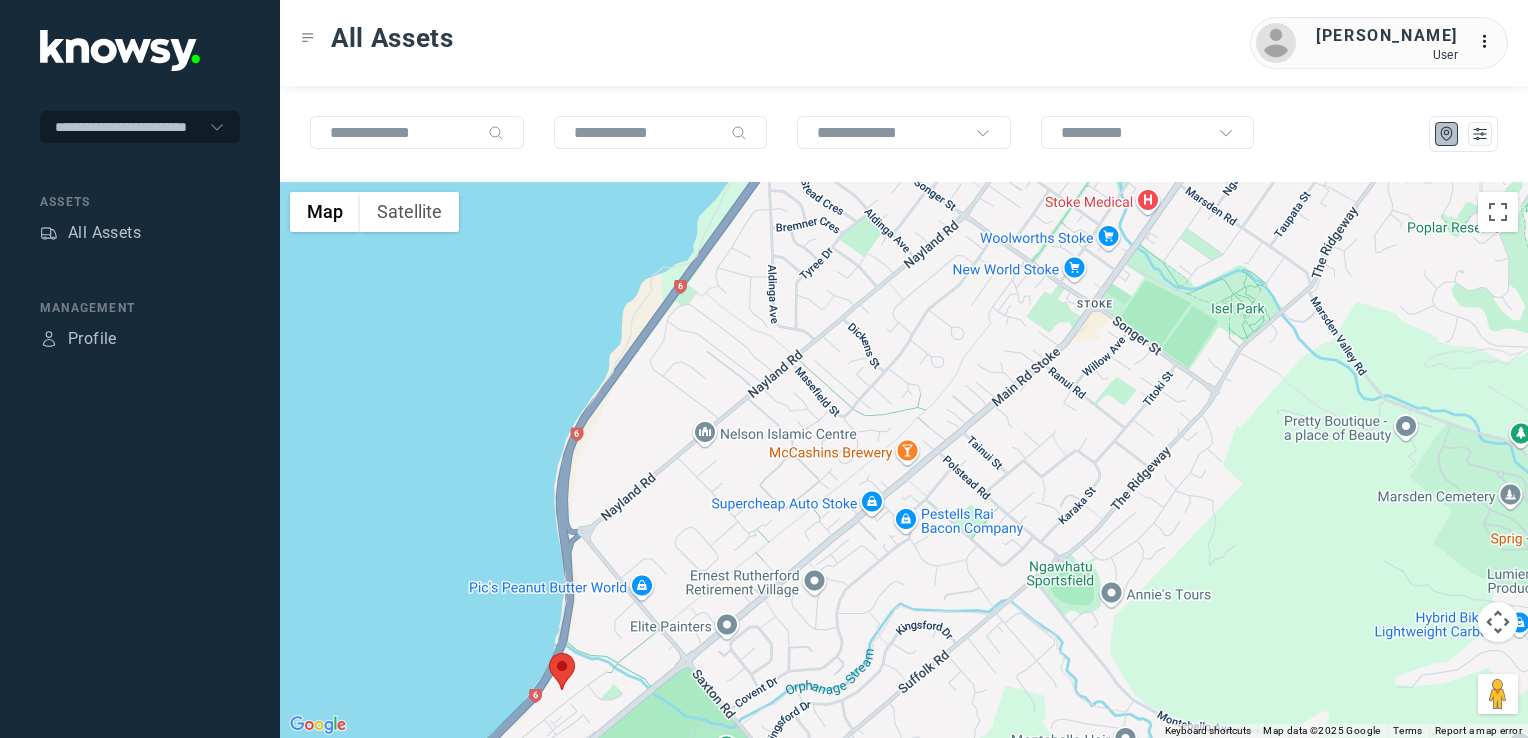 drag, startPoint x: 1330, startPoint y: 354, endPoint x: 1247, endPoint y: 483, distance: 153.39491 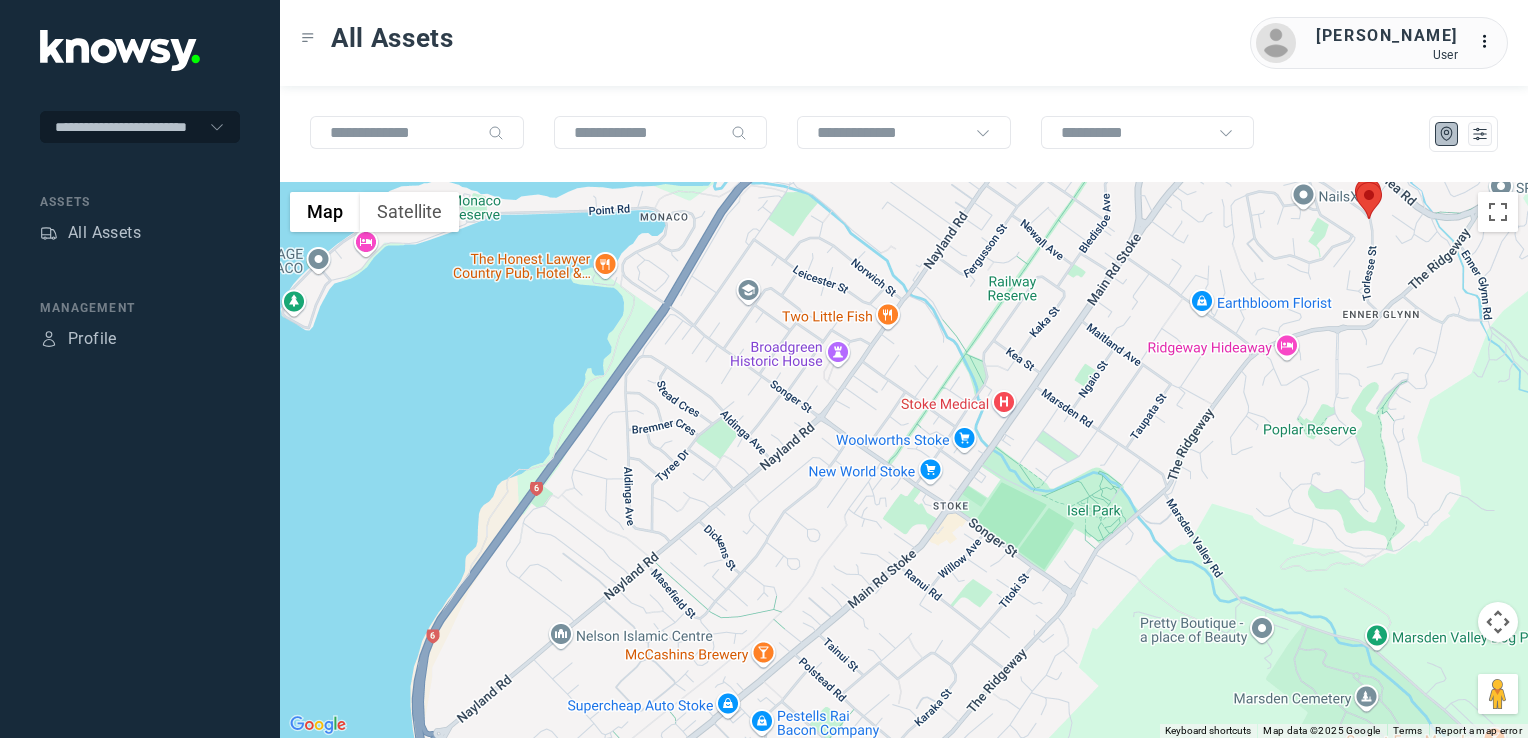 drag, startPoint x: 1260, startPoint y: 405, endPoint x: 1179, endPoint y: 535, distance: 153.16985 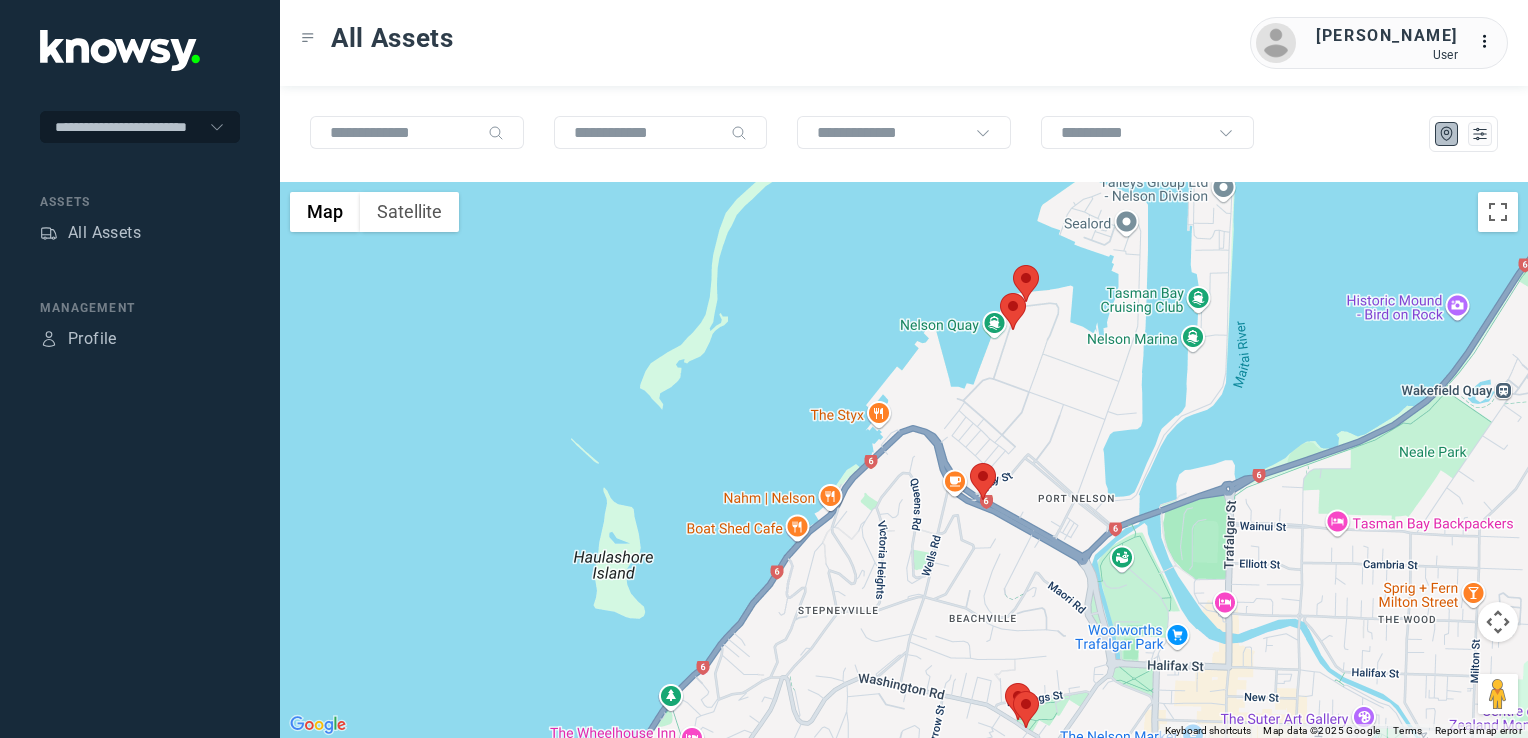 click 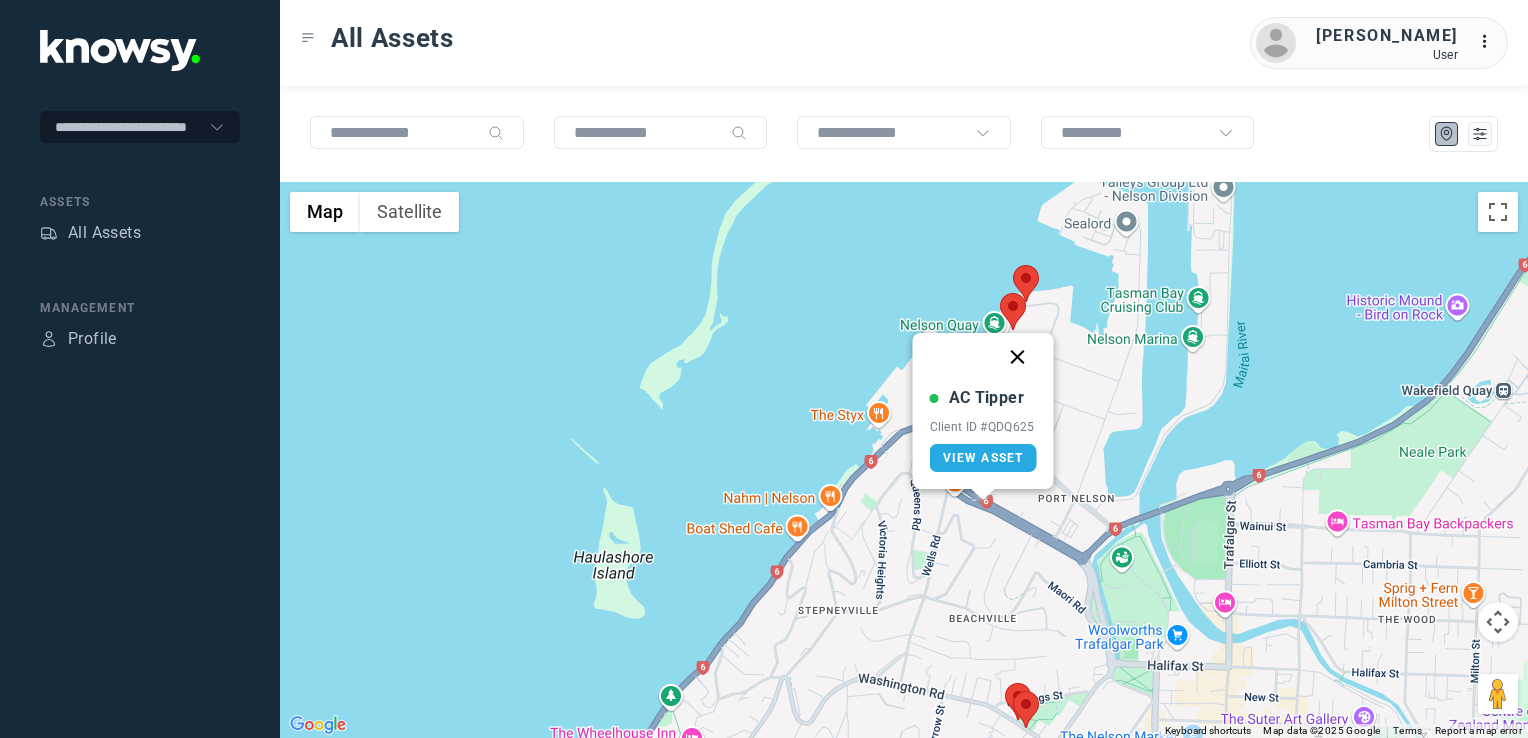 click 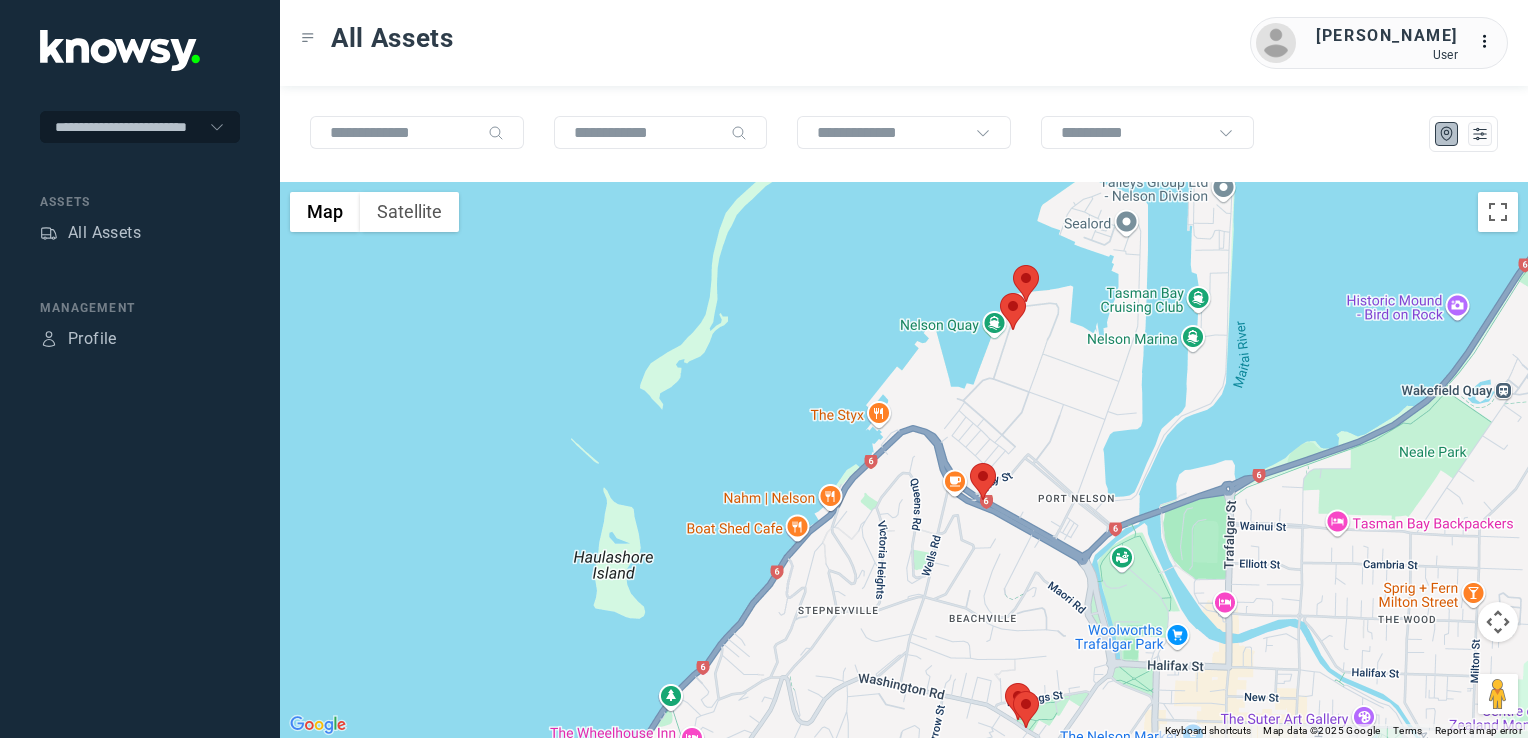 drag, startPoint x: 976, startPoint y: 589, endPoint x: 970, endPoint y: 554, distance: 35.510563 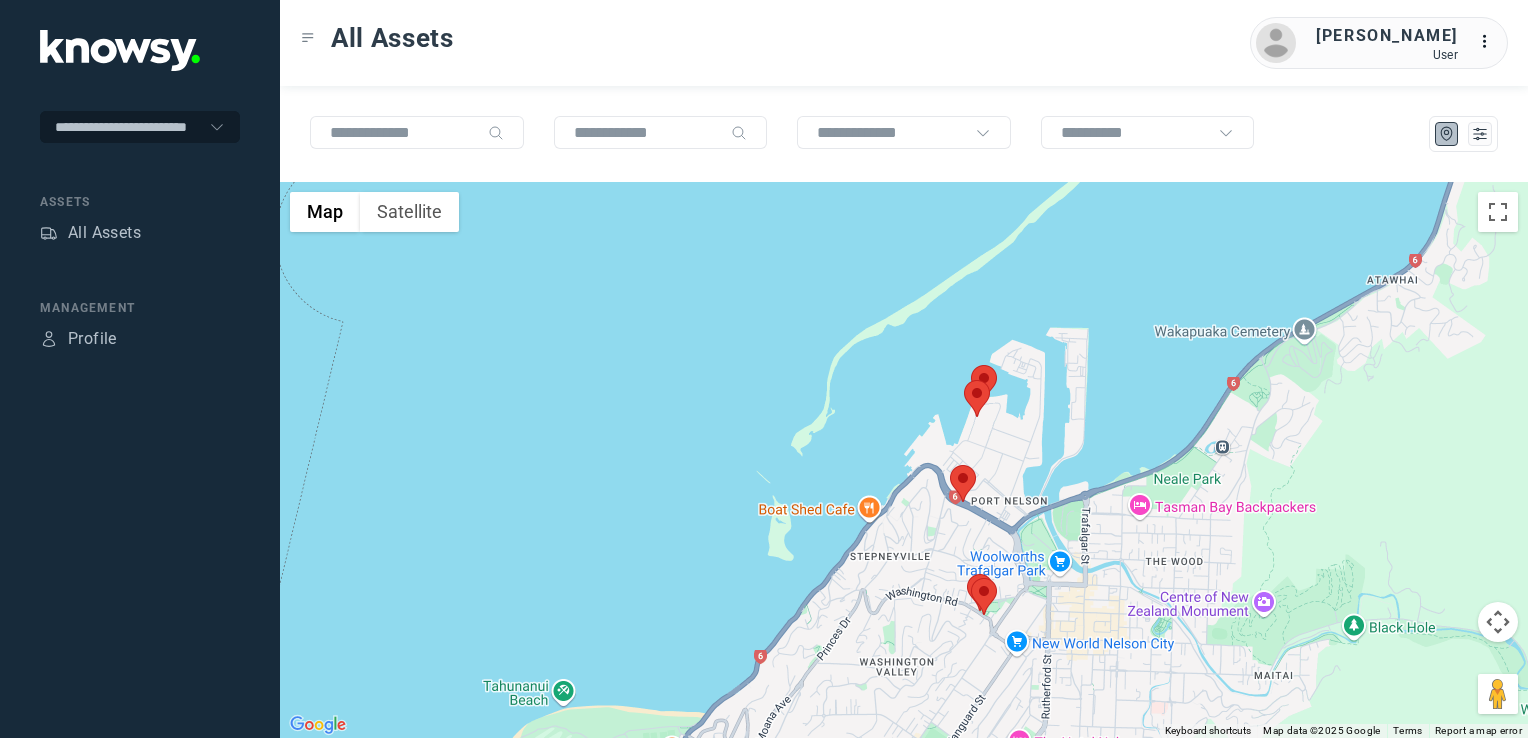 drag, startPoint x: 921, startPoint y: 604, endPoint x: 997, endPoint y: 507, distance: 123.22743 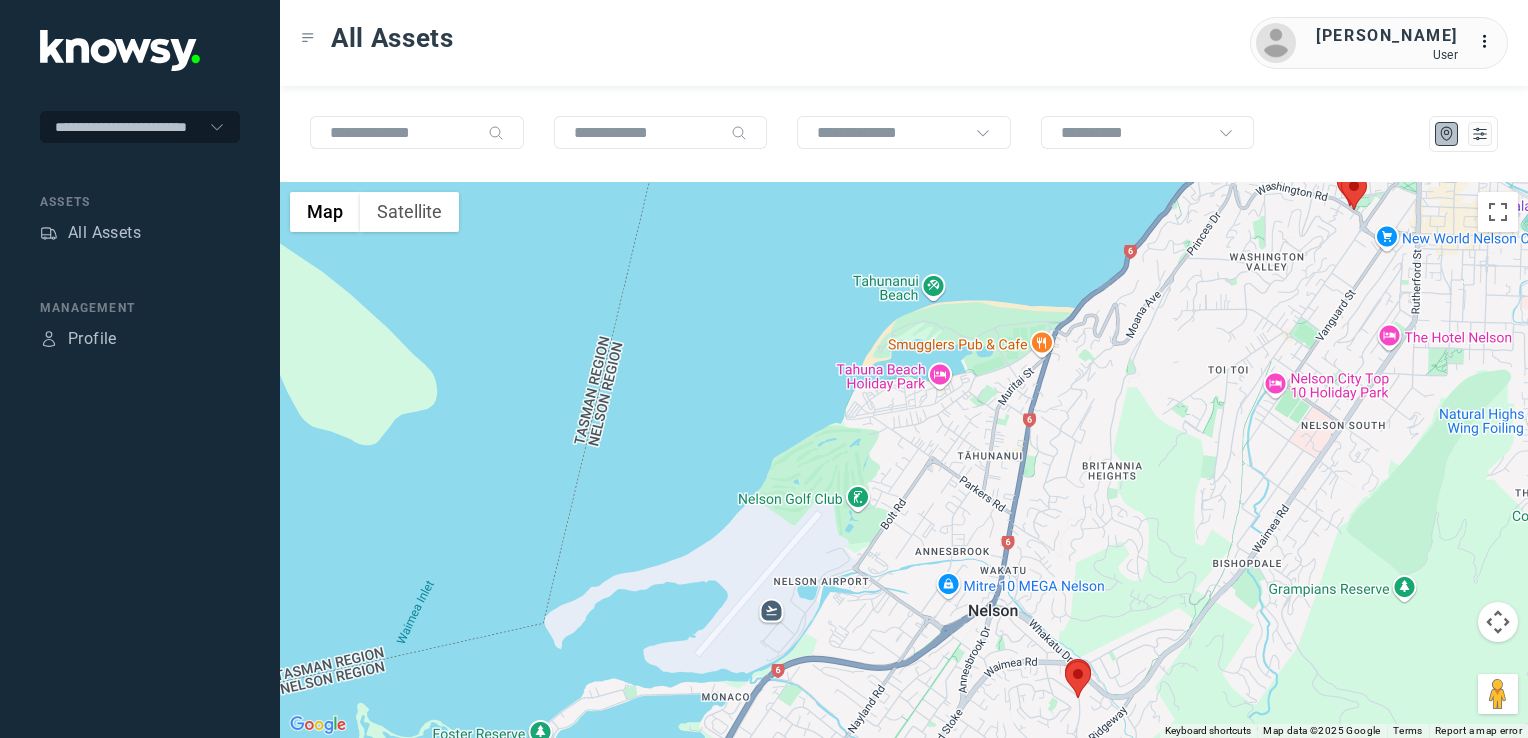 drag, startPoint x: 866, startPoint y: 578, endPoint x: 974, endPoint y: 481, distance: 145.16542 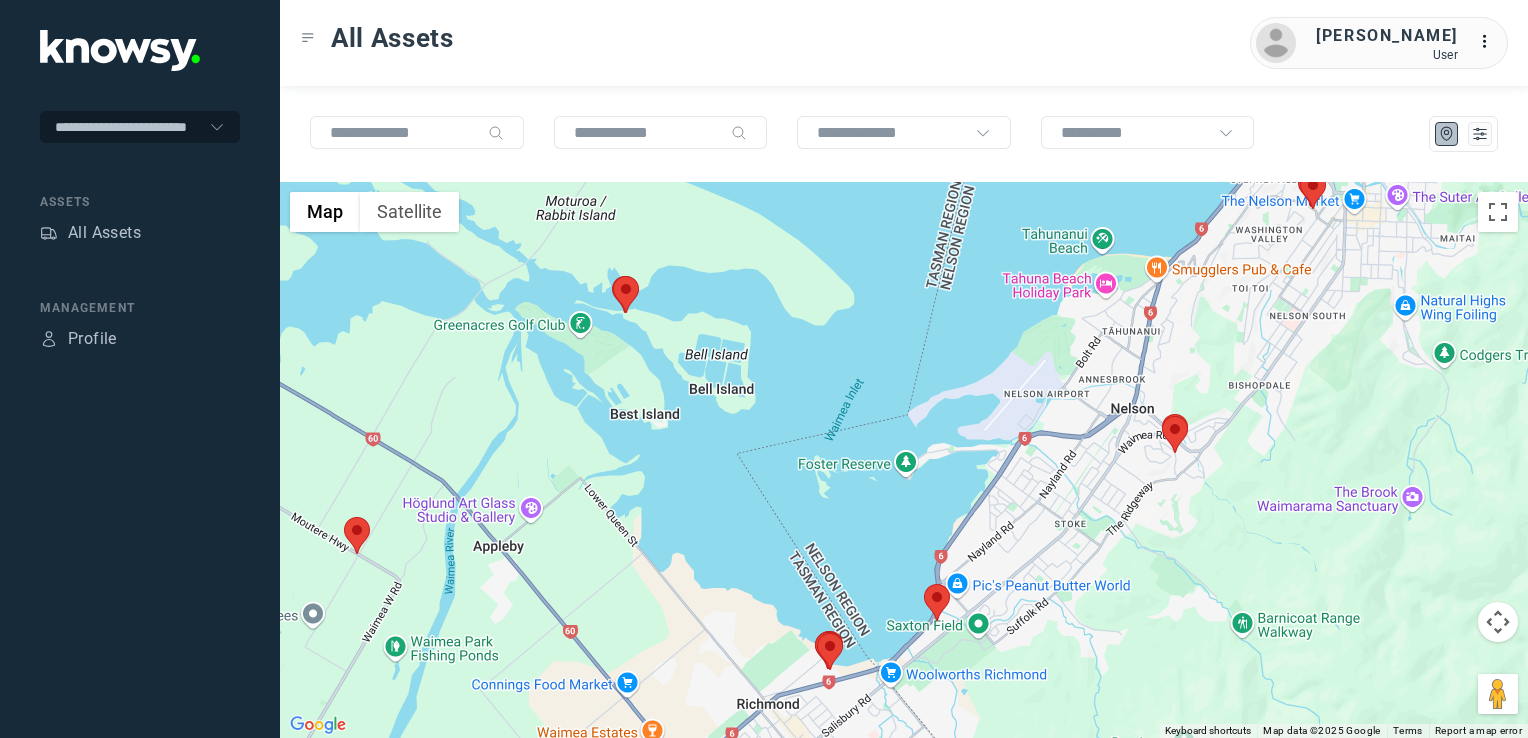 click on "To navigate, press the arrow keys." 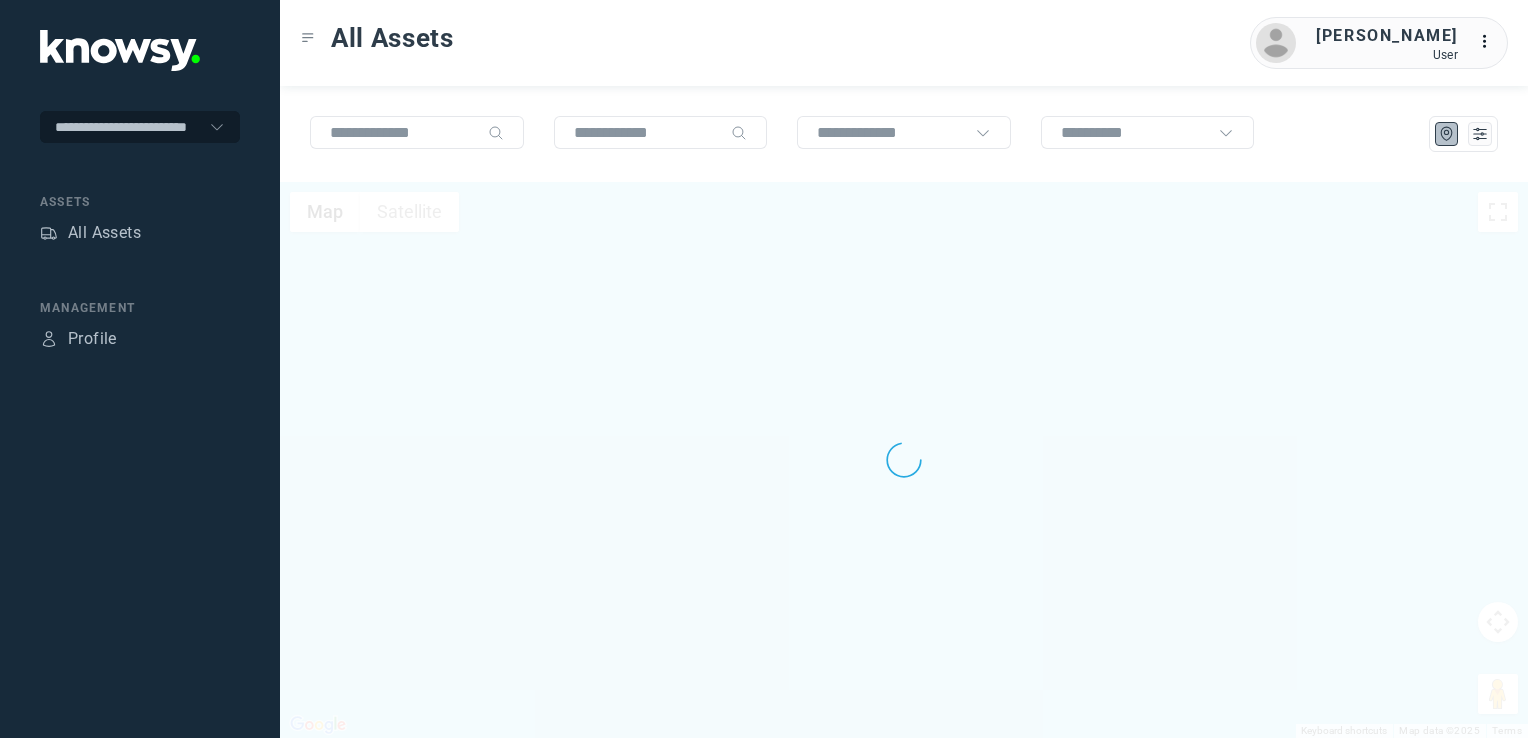 scroll, scrollTop: 0, scrollLeft: 0, axis: both 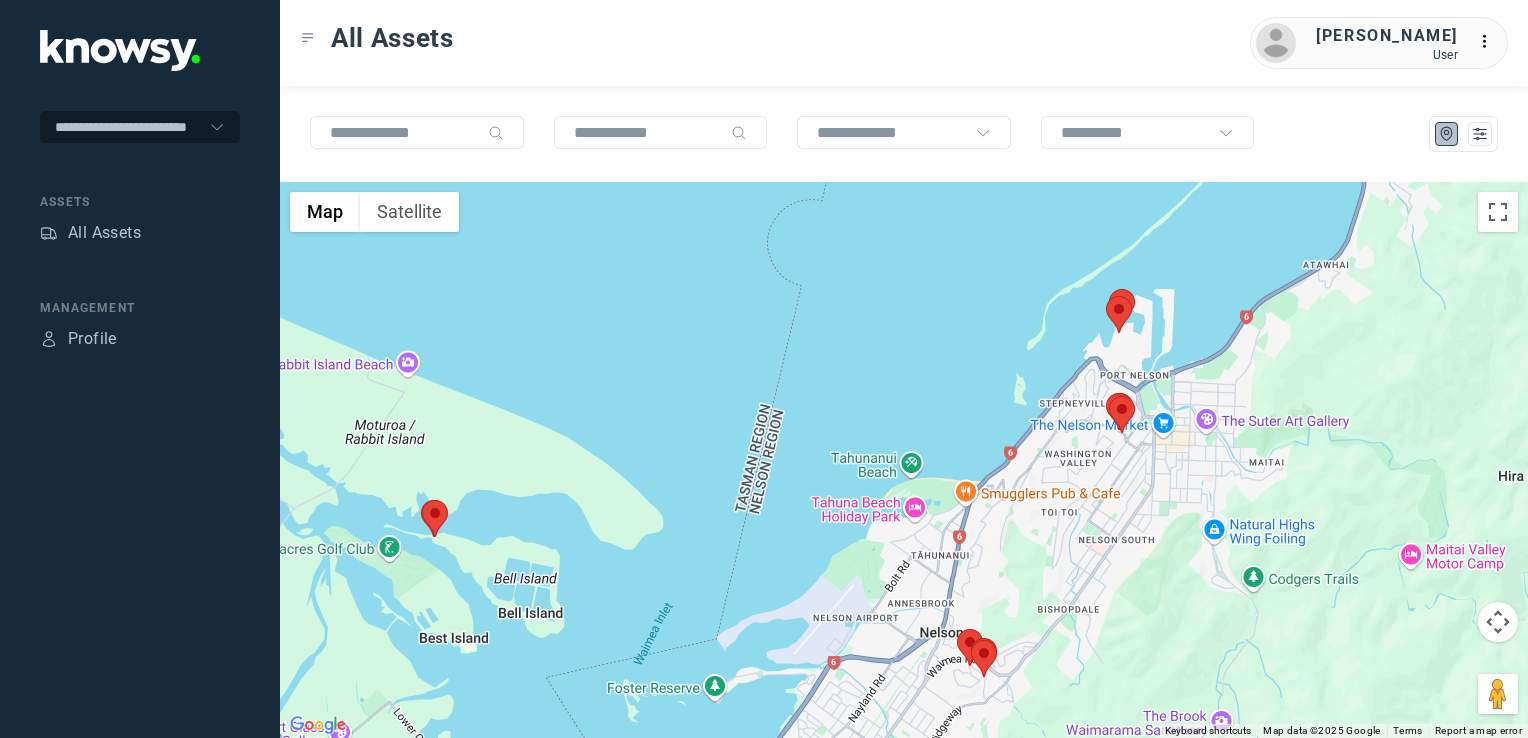 drag, startPoint x: 1467, startPoint y: 400, endPoint x: 1154, endPoint y: 383, distance: 313.46133 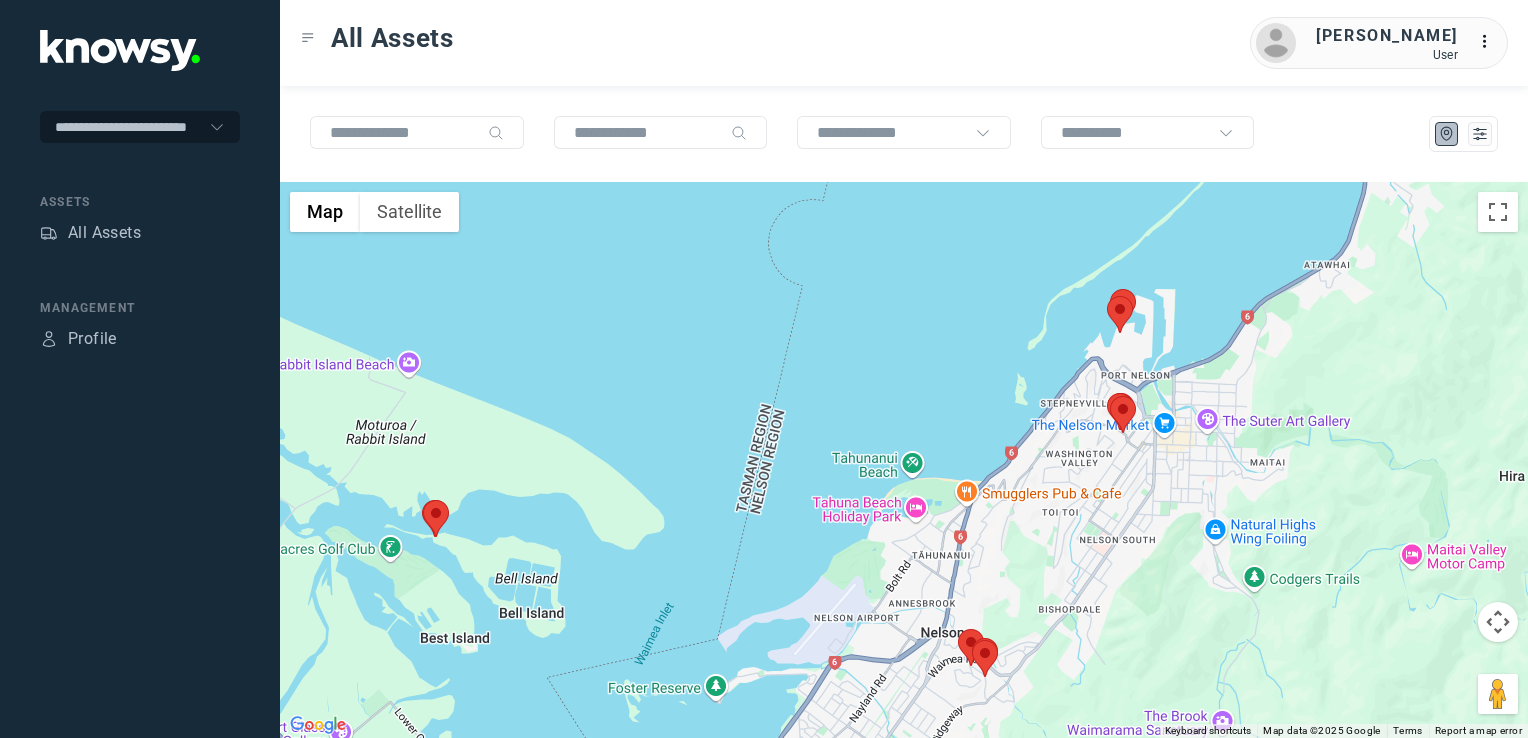drag, startPoint x: 1108, startPoint y: 423, endPoint x: 1136, endPoint y: 400, distance: 36.23534 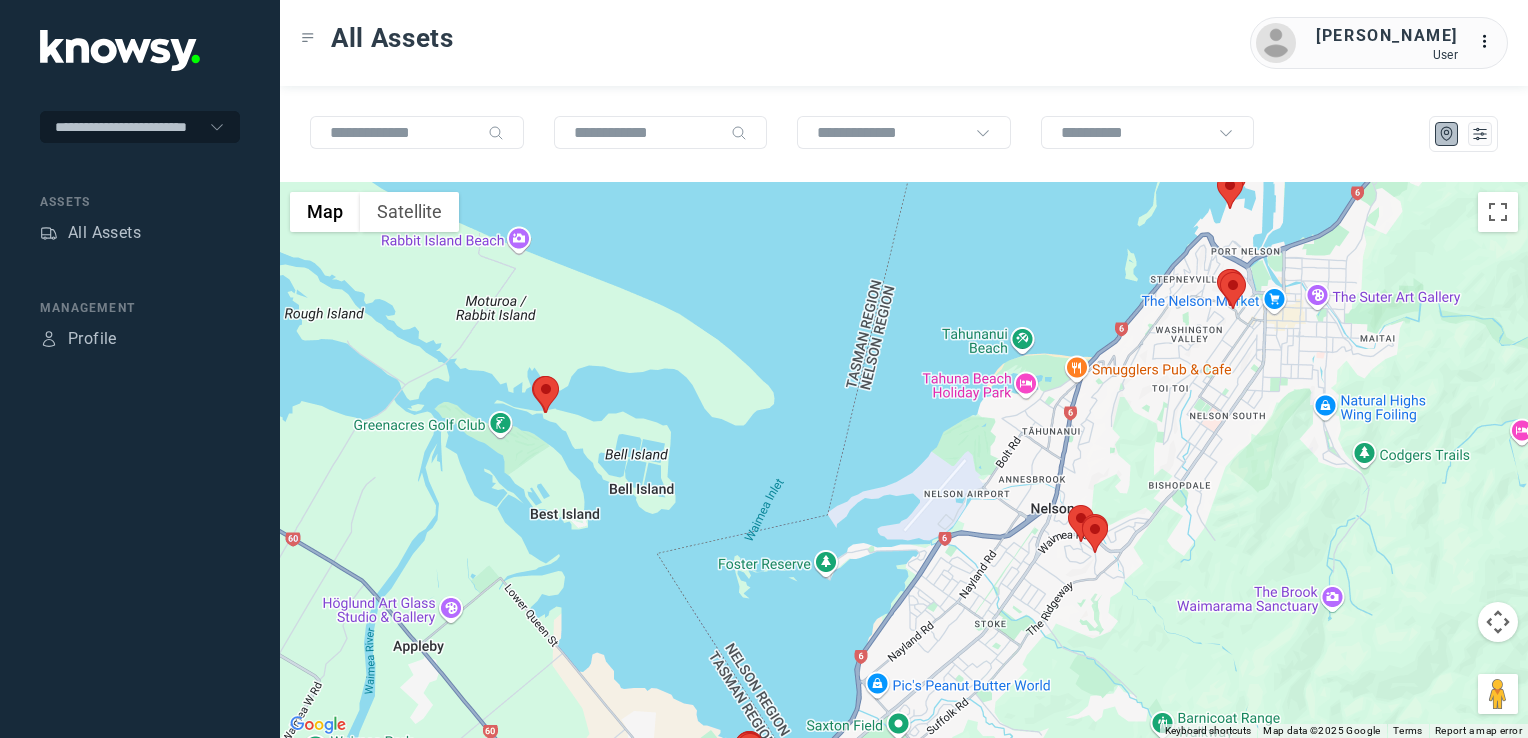 drag, startPoint x: 1118, startPoint y: 498, endPoint x: 1212, endPoint y: 358, distance: 168.62978 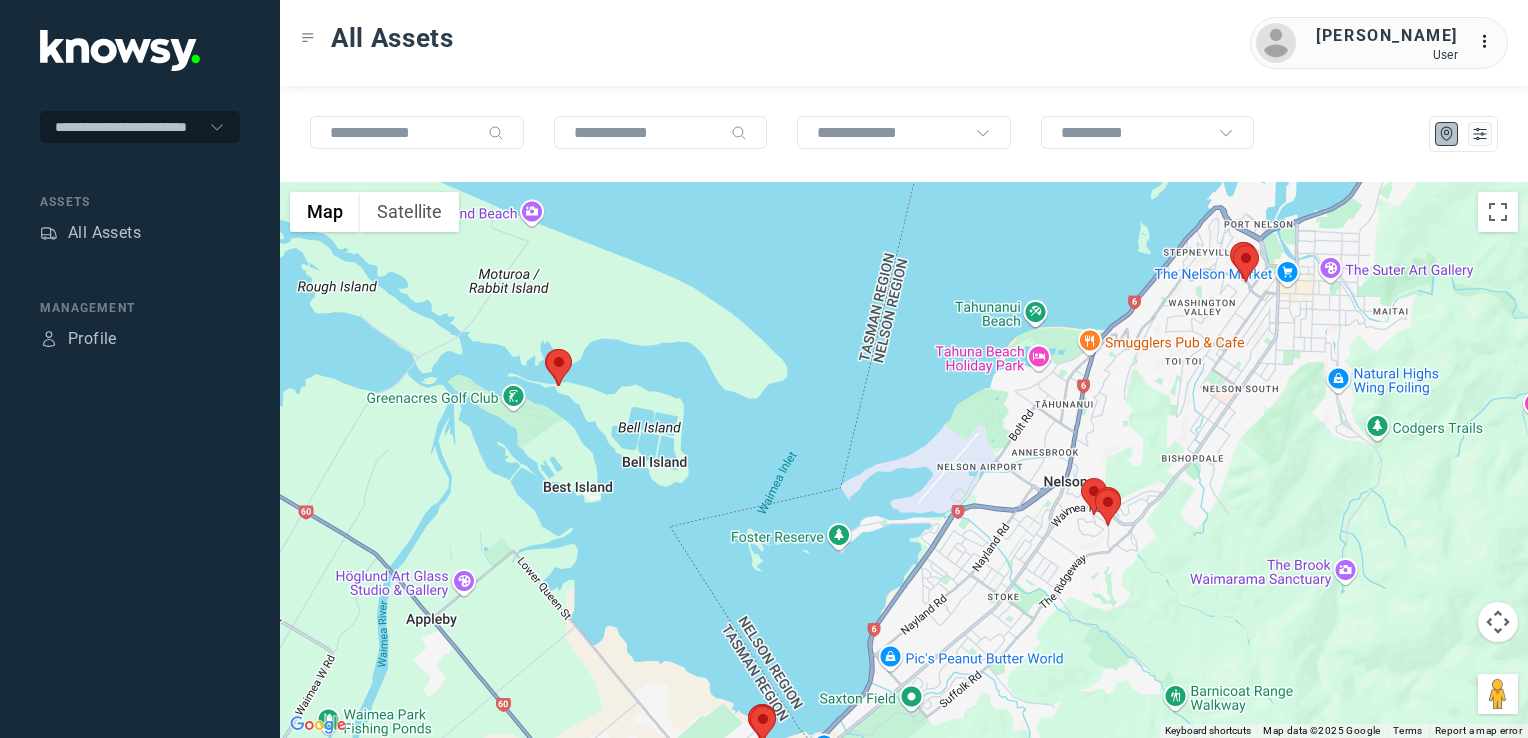 click on "To navigate, press the arrow keys." 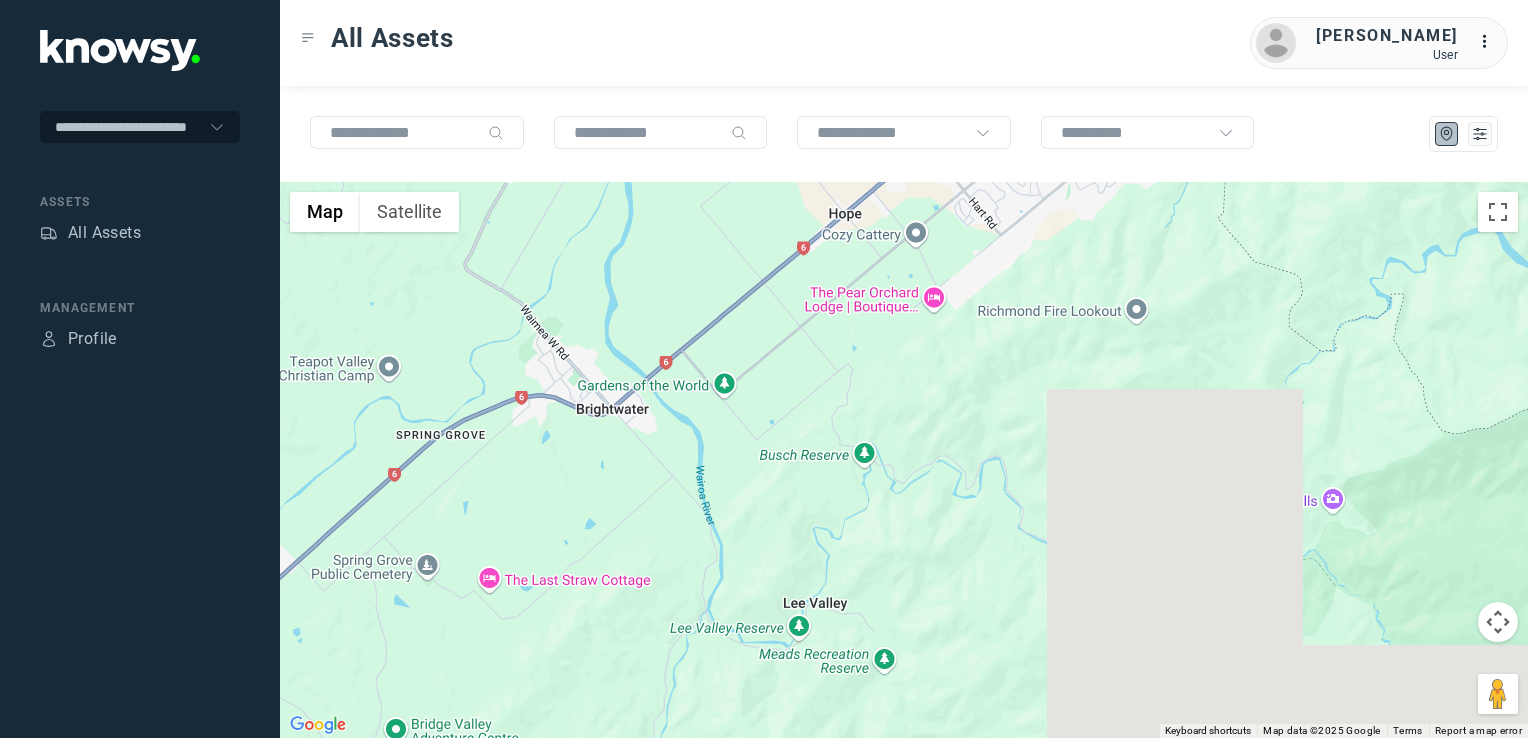 drag, startPoint x: 1120, startPoint y: 395, endPoint x: 1032, endPoint y: 610, distance: 232.31229 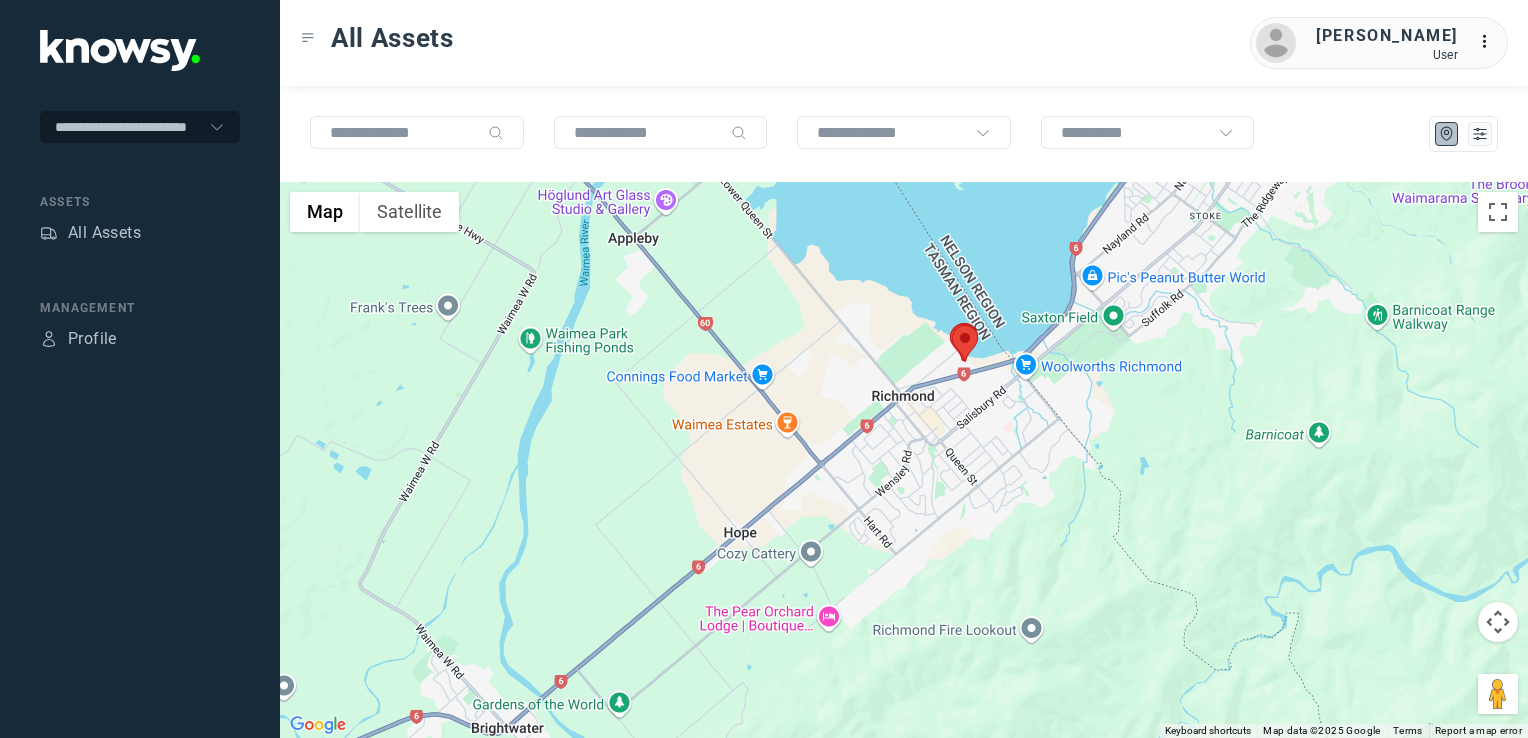 click on "To navigate, press the arrow keys." 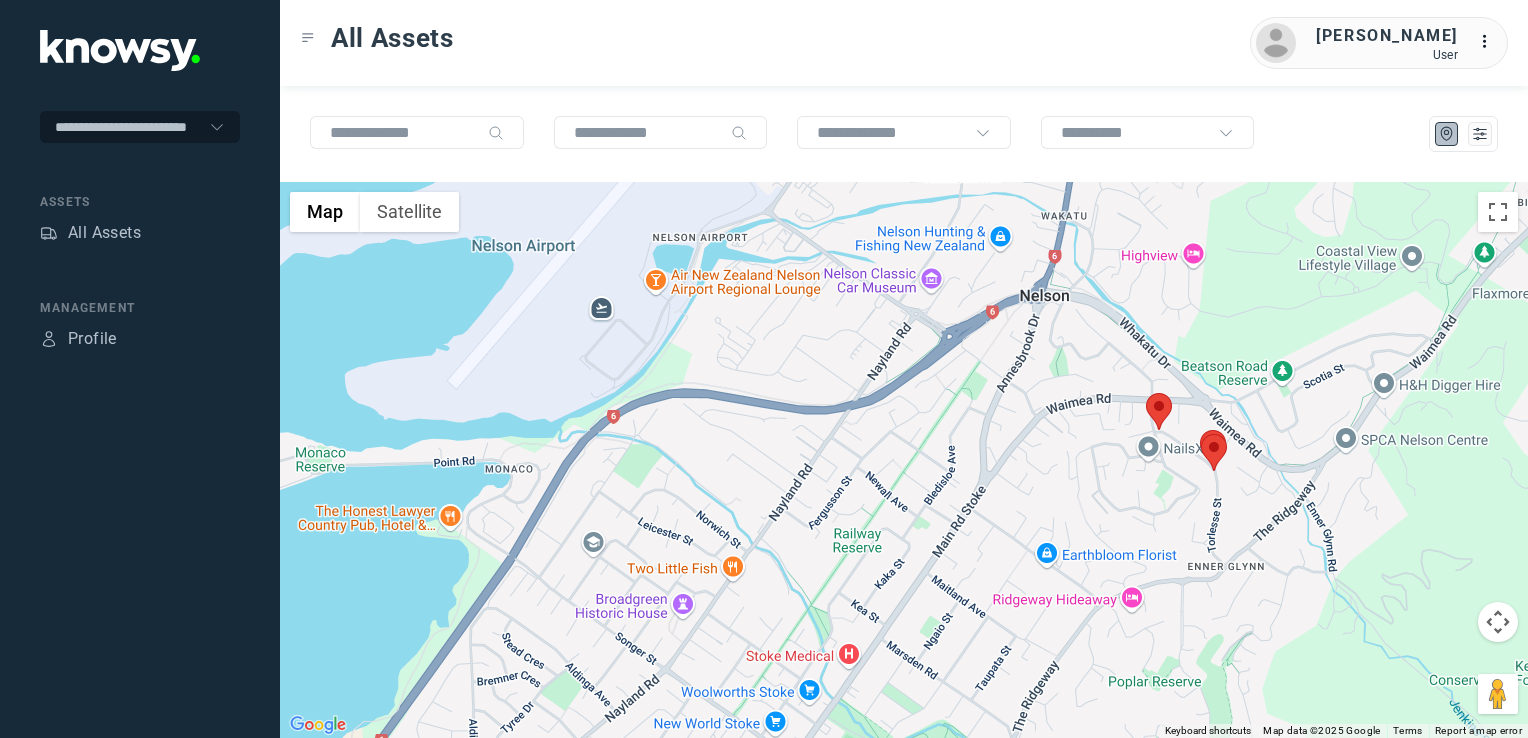 drag, startPoint x: 1264, startPoint y: 347, endPoint x: 1207, endPoint y: 510, distance: 172.6789 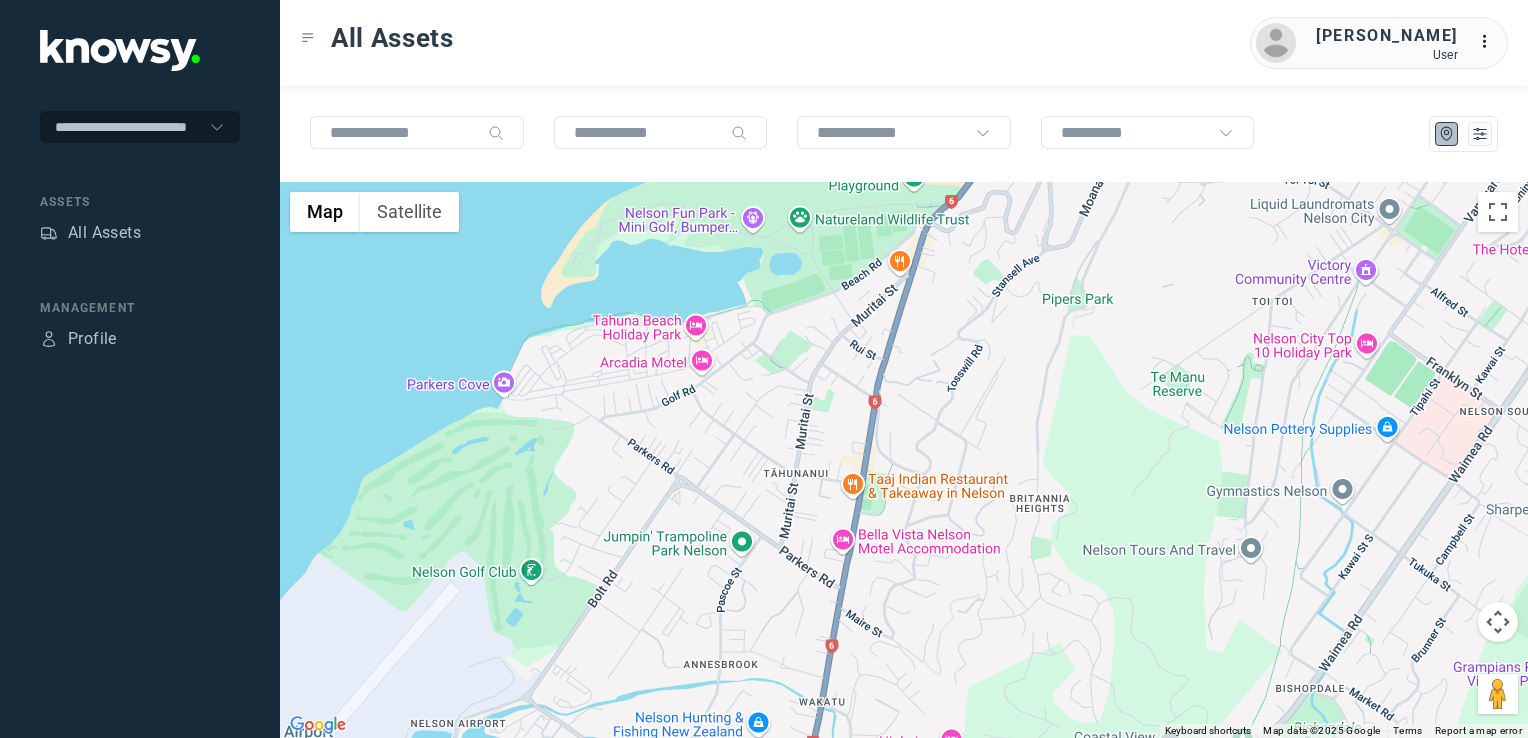 drag, startPoint x: 1224, startPoint y: 422, endPoint x: 1144, endPoint y: 536, distance: 139.26952 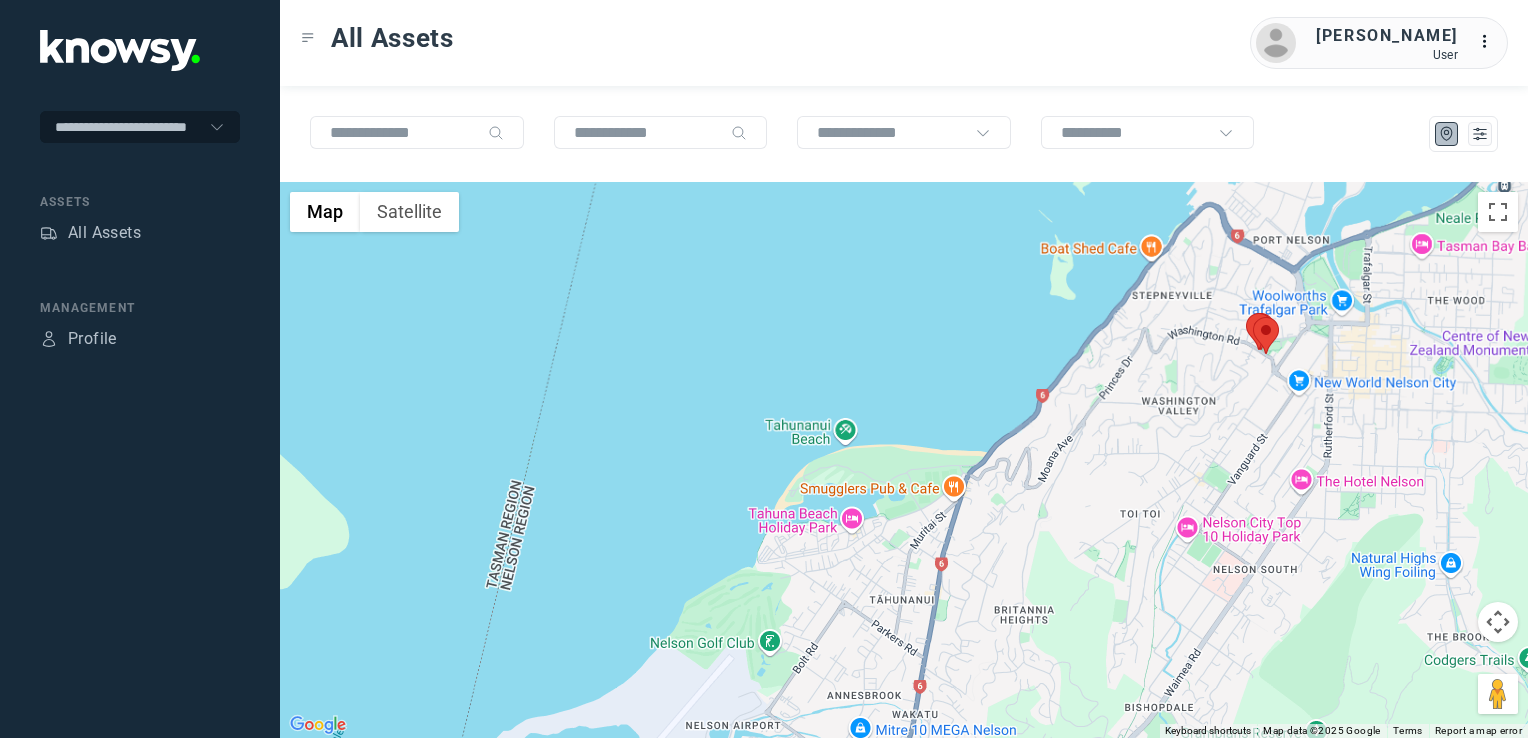 click on "To navigate, press the arrow keys." 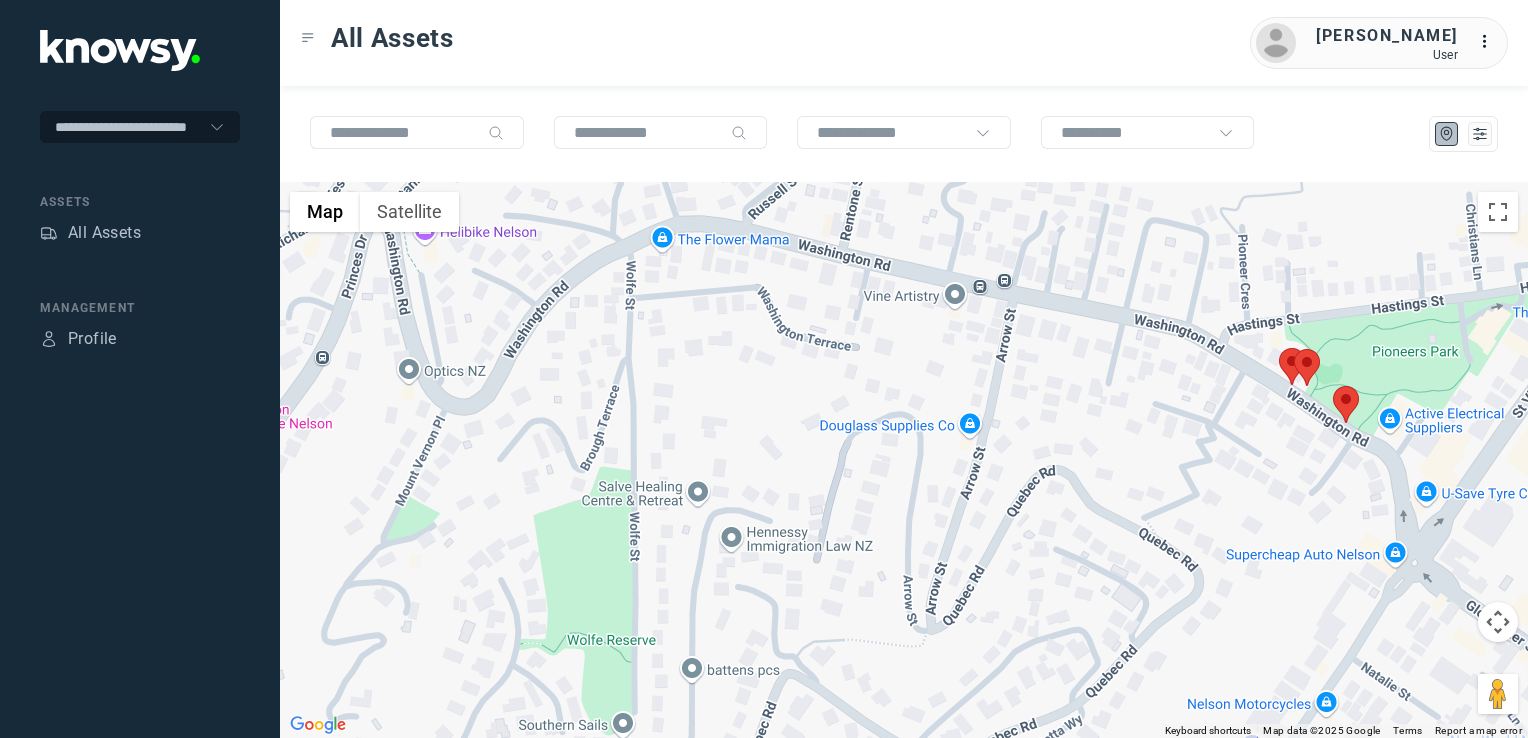 click 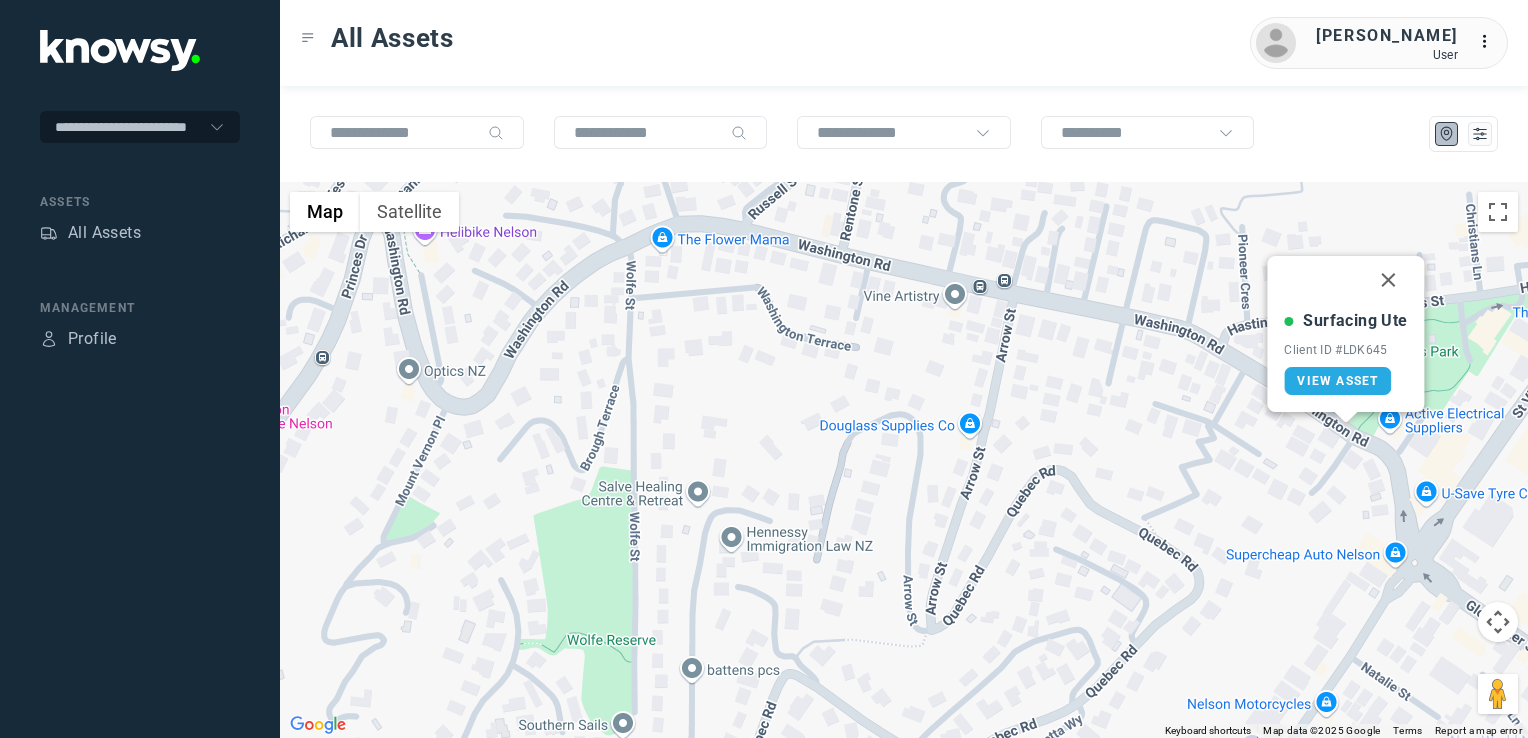 drag, startPoint x: 1384, startPoint y: 278, endPoint x: 1362, endPoint y: 306, distance: 35.608986 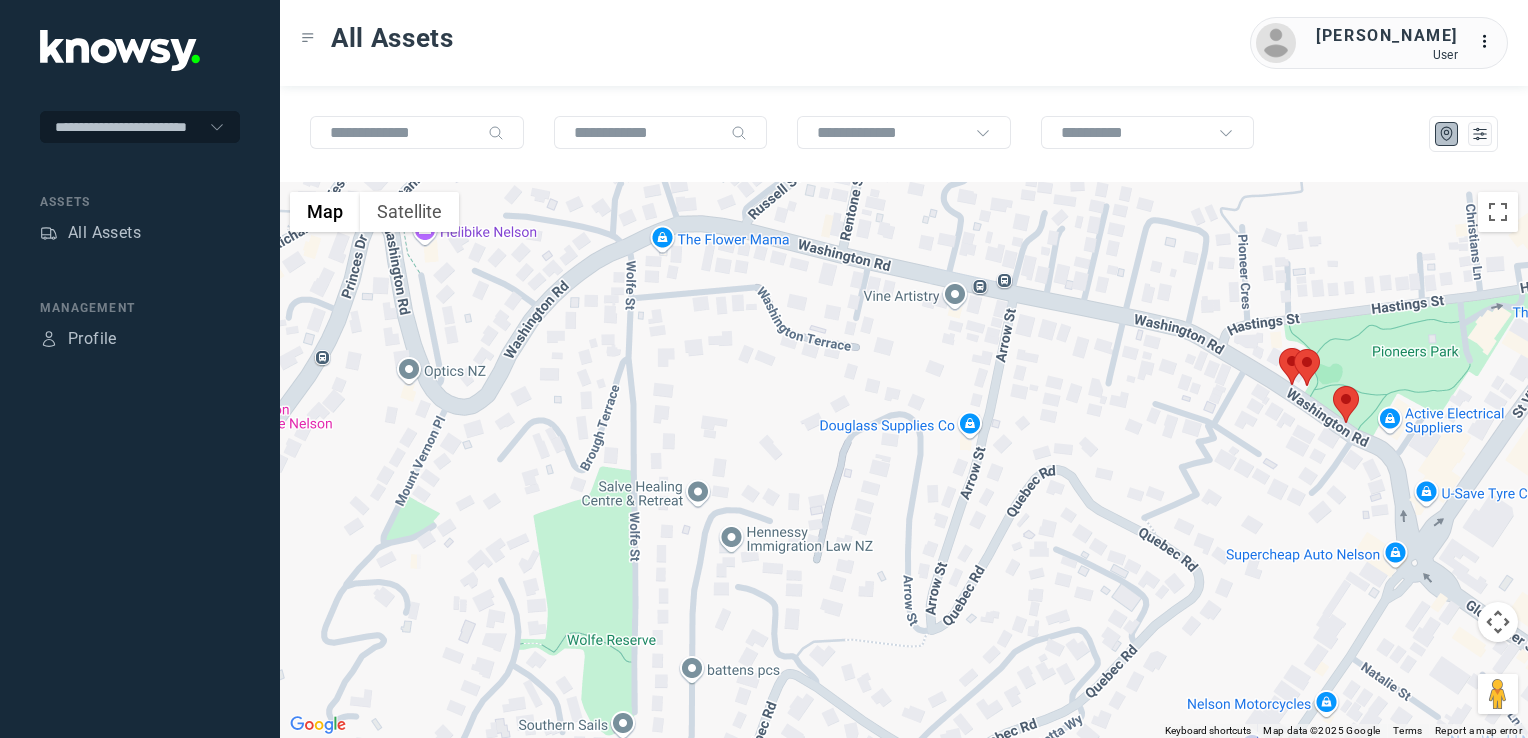 click 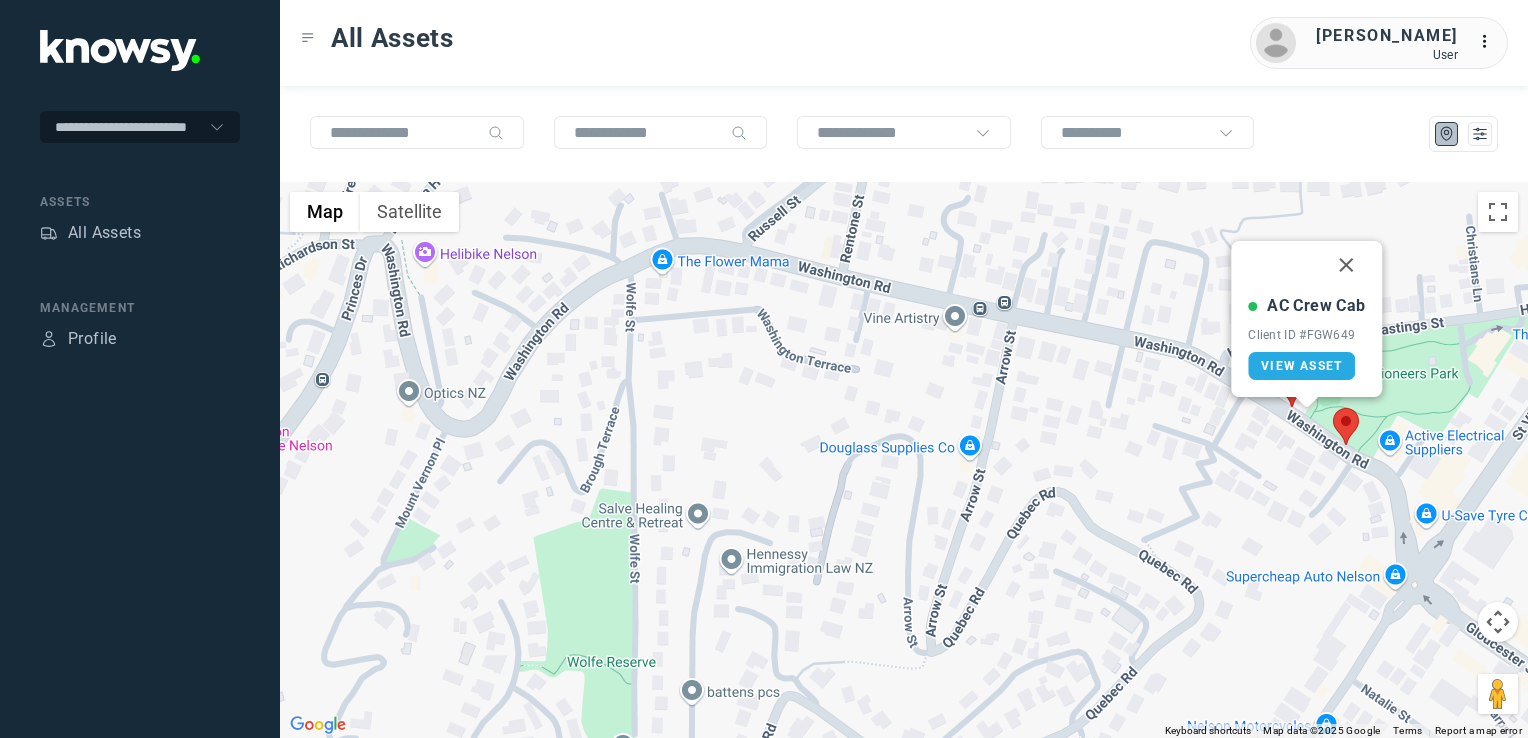 drag, startPoint x: 1348, startPoint y: 263, endPoint x: 1331, endPoint y: 302, distance: 42.544094 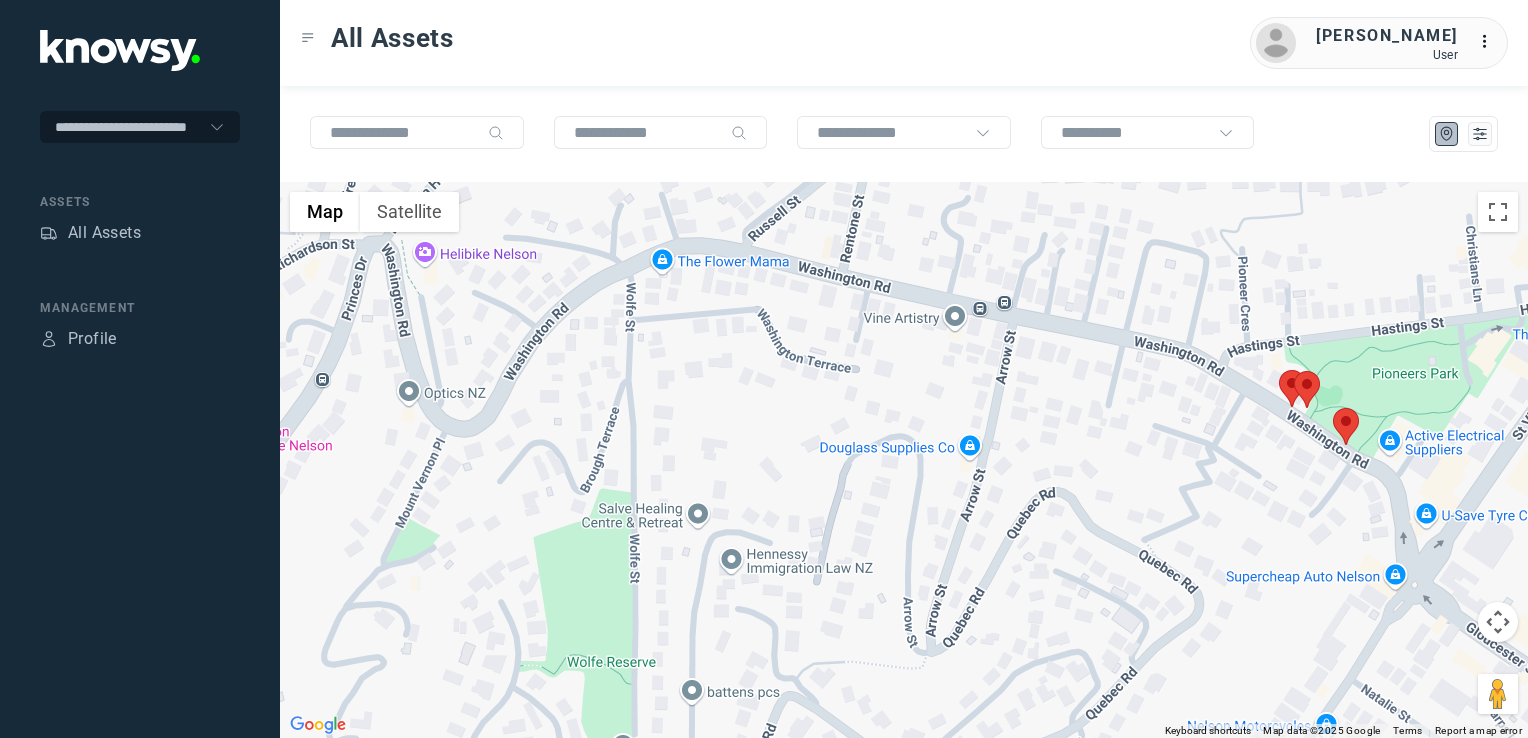 click 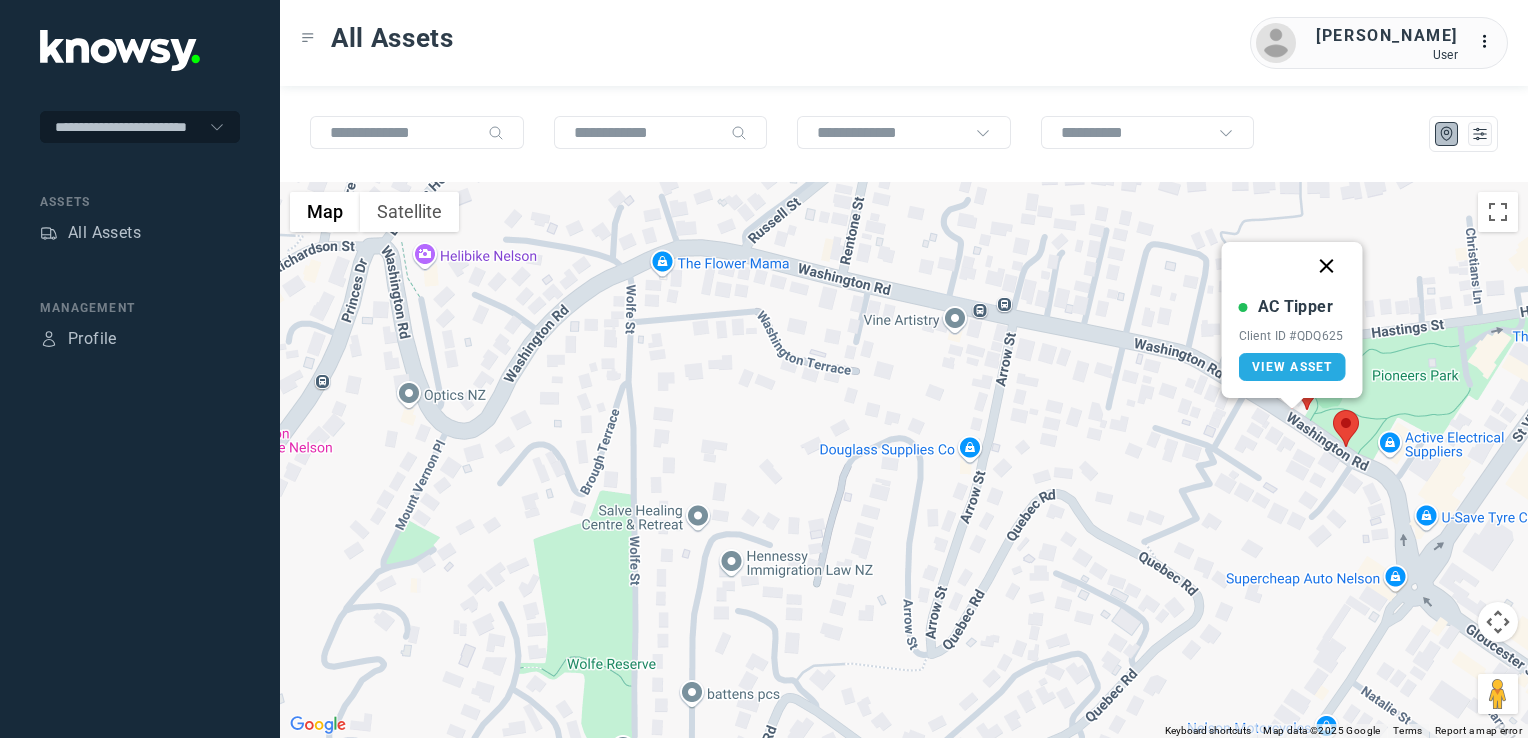 click 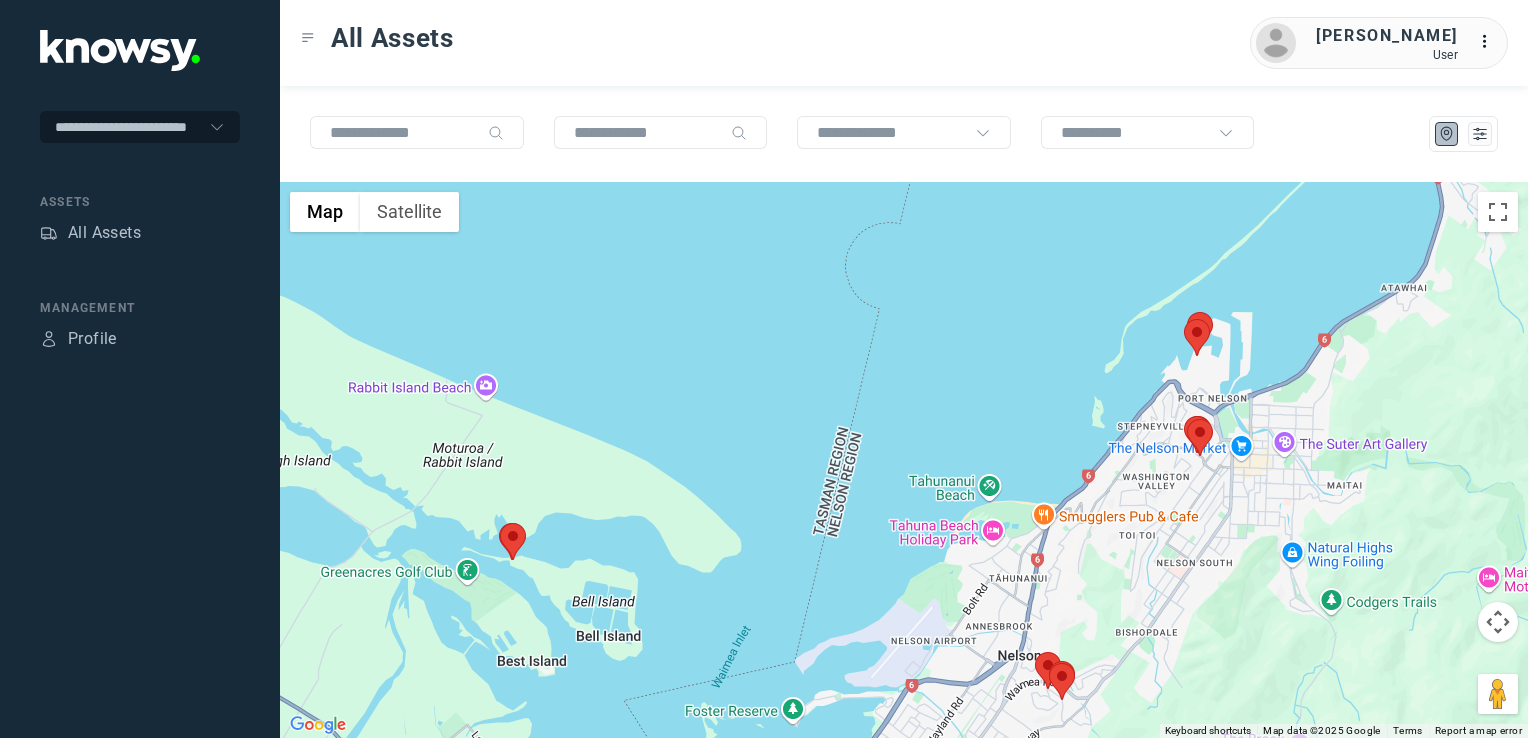 click on "To navigate, press the arrow keys." 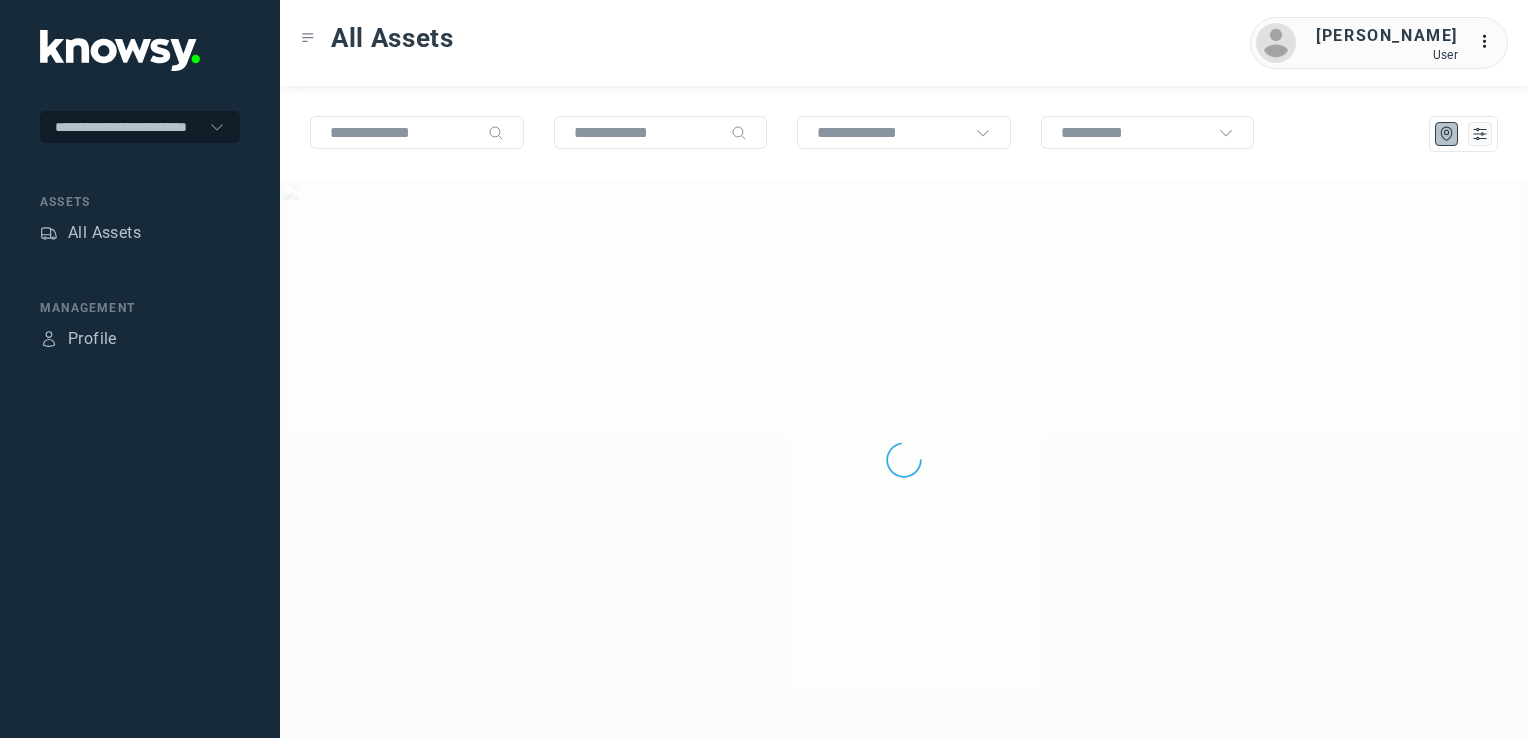 scroll, scrollTop: 0, scrollLeft: 0, axis: both 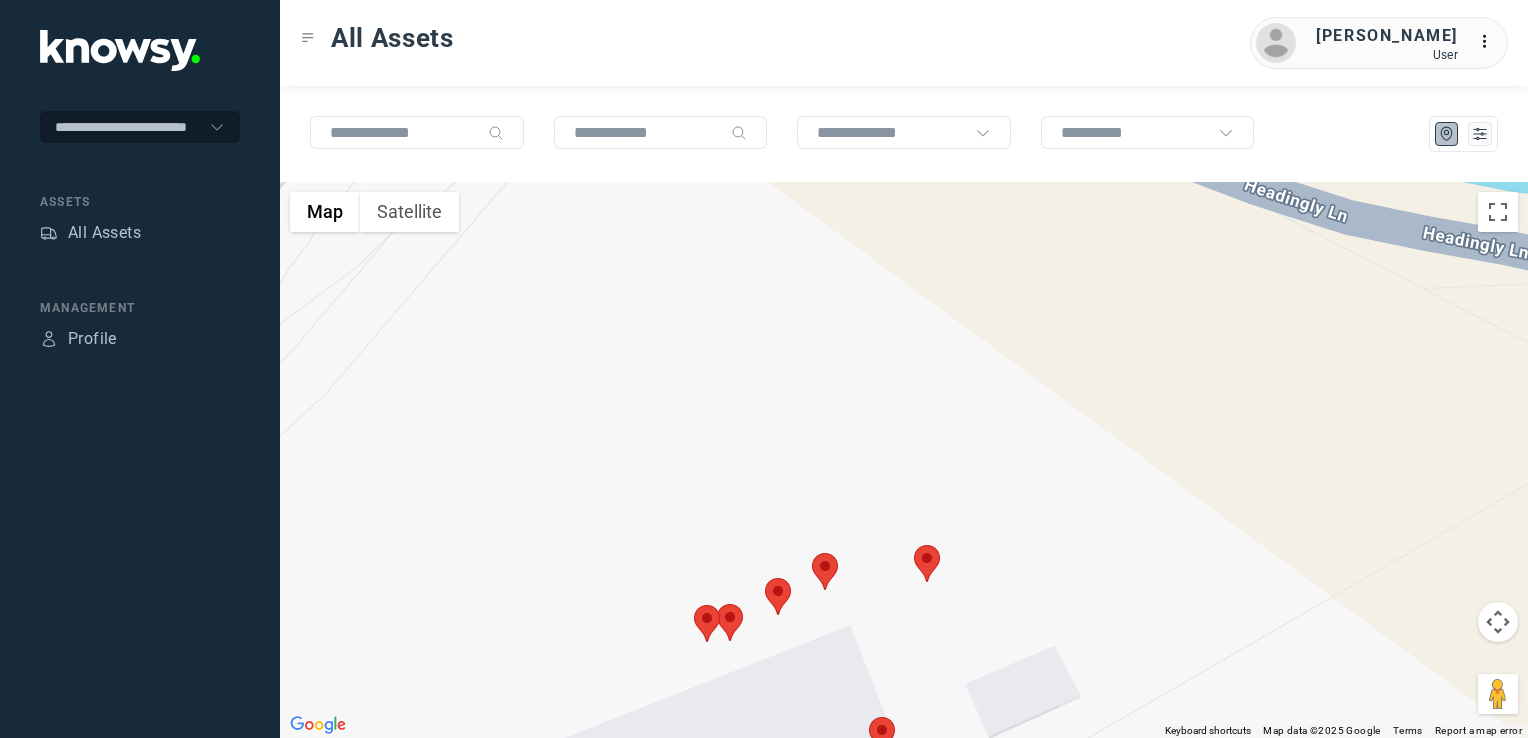 click 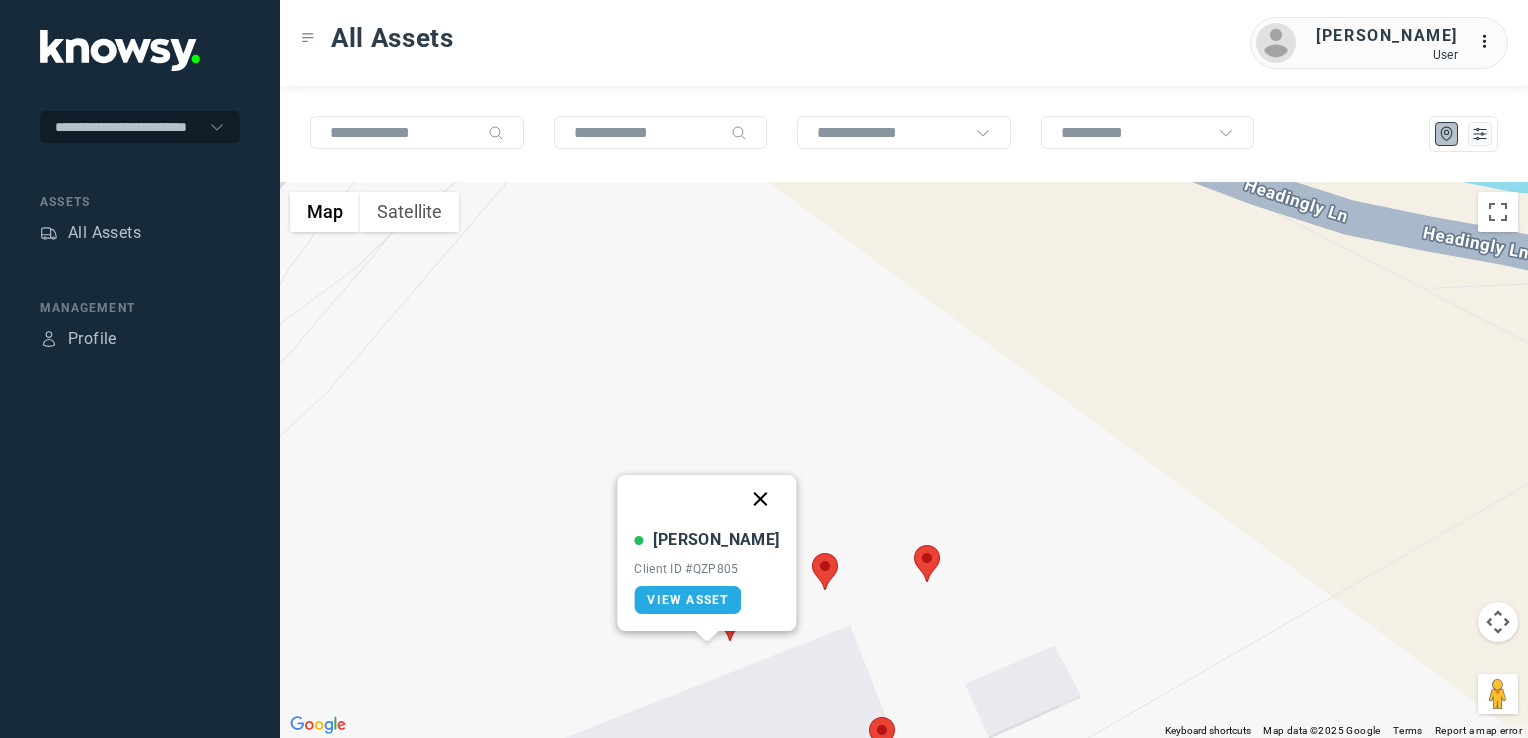 click 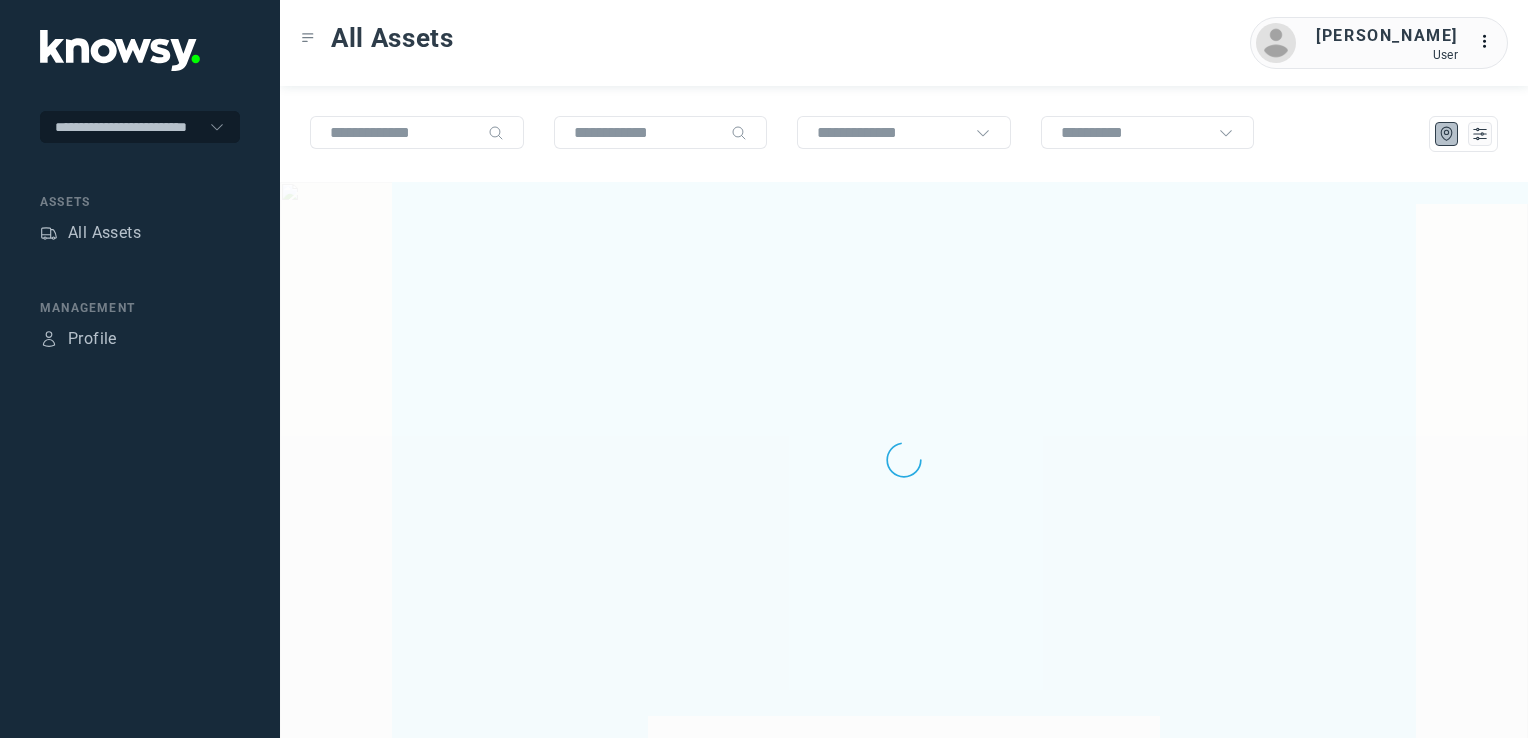 scroll, scrollTop: 0, scrollLeft: 0, axis: both 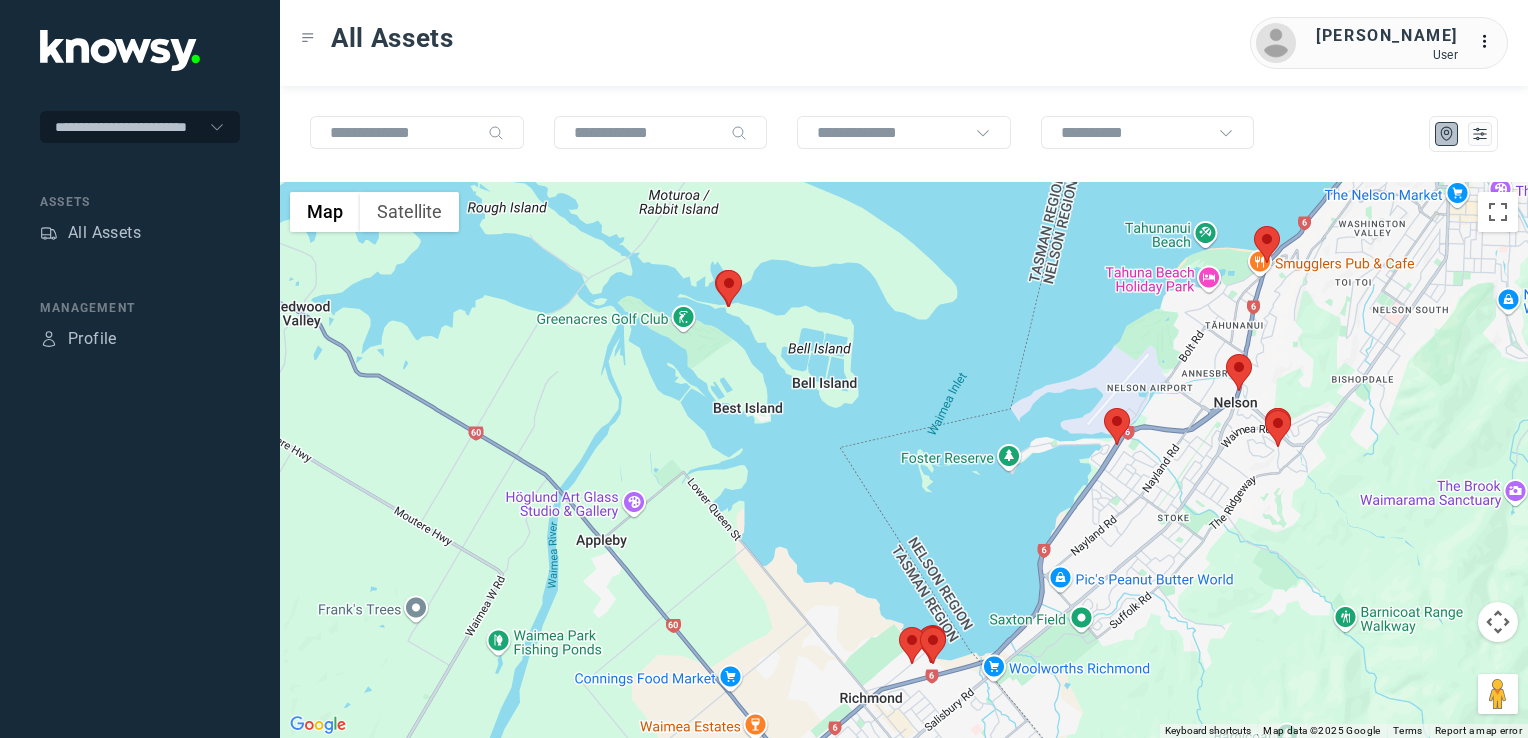 click 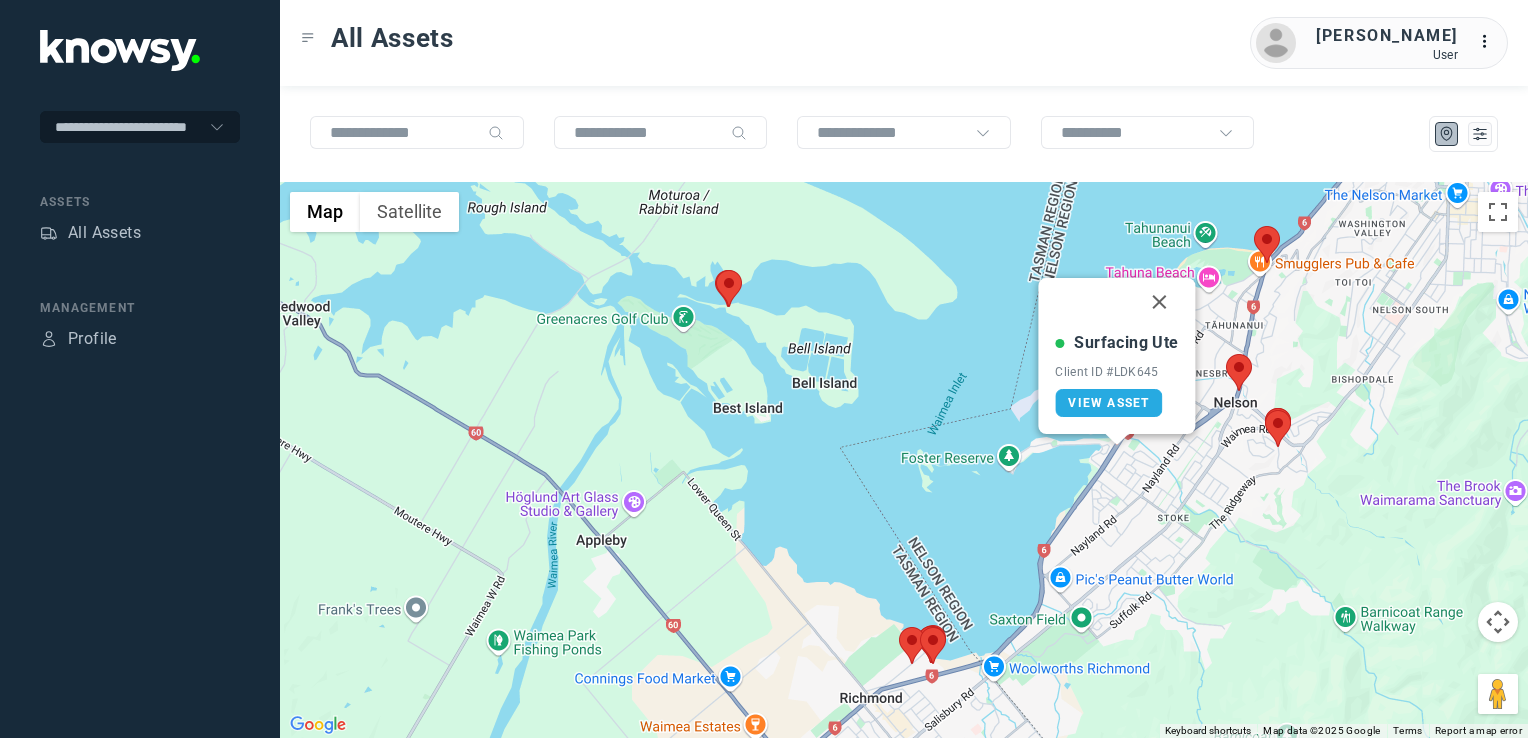 drag, startPoint x: 1163, startPoint y: 301, endPoint x: 1190, endPoint y: 322, distance: 34.20526 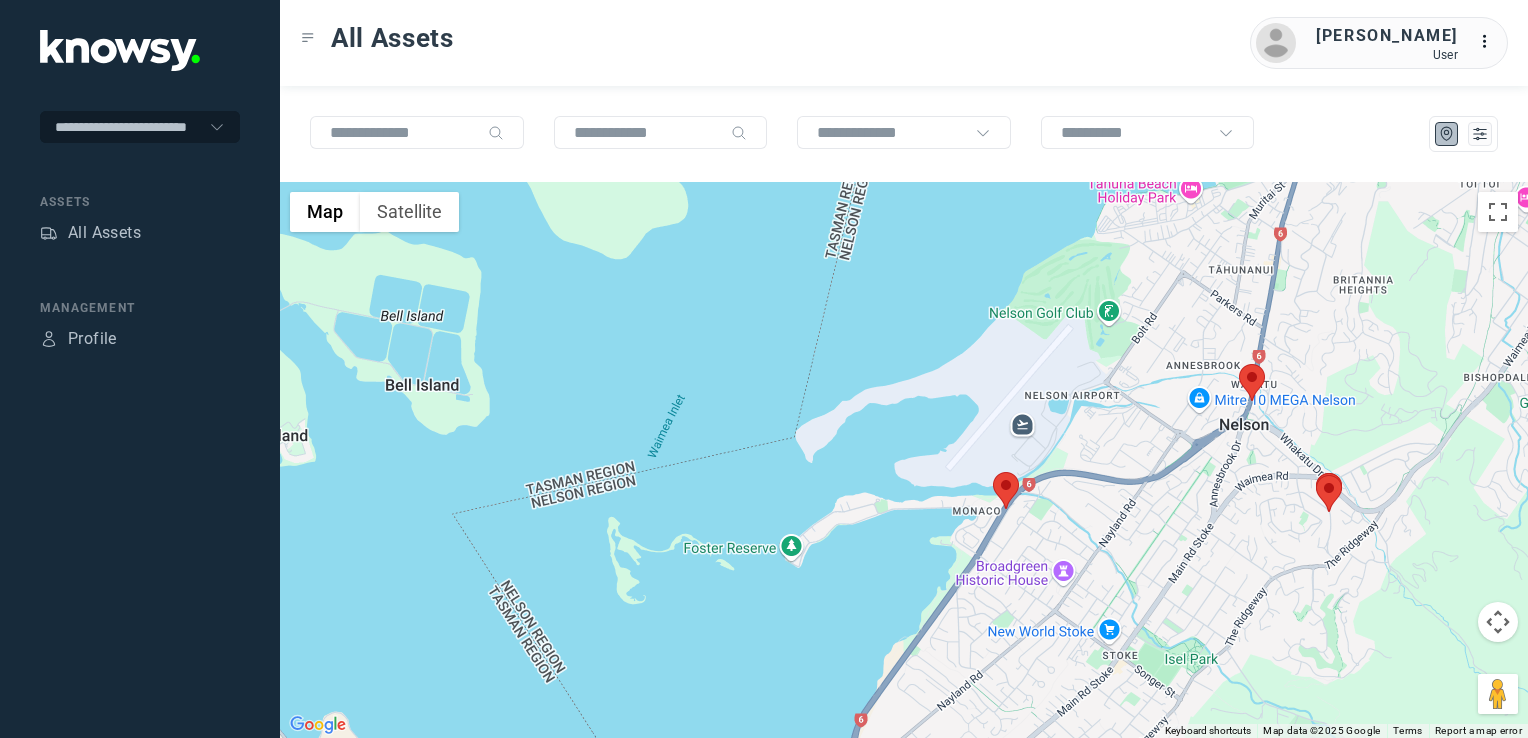 click 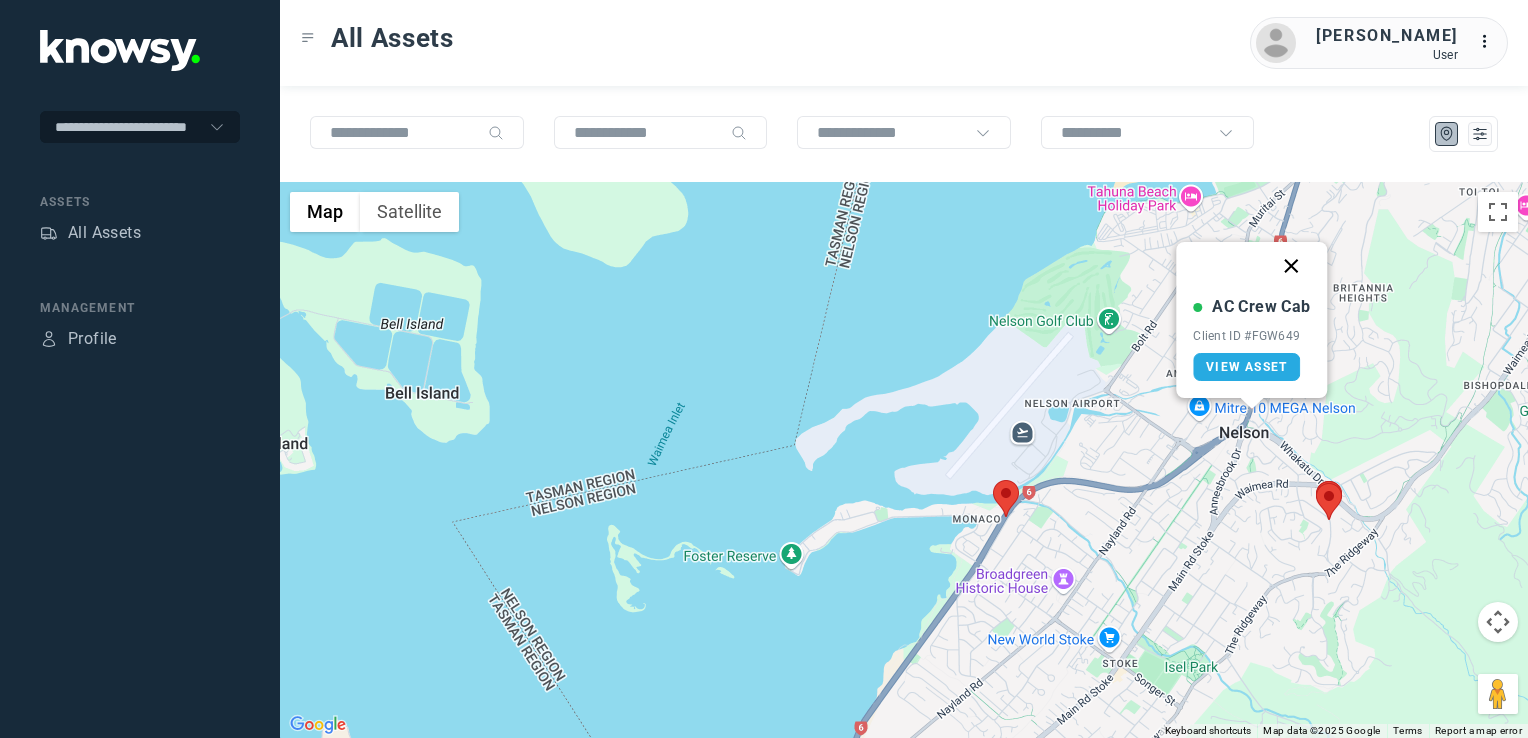 click 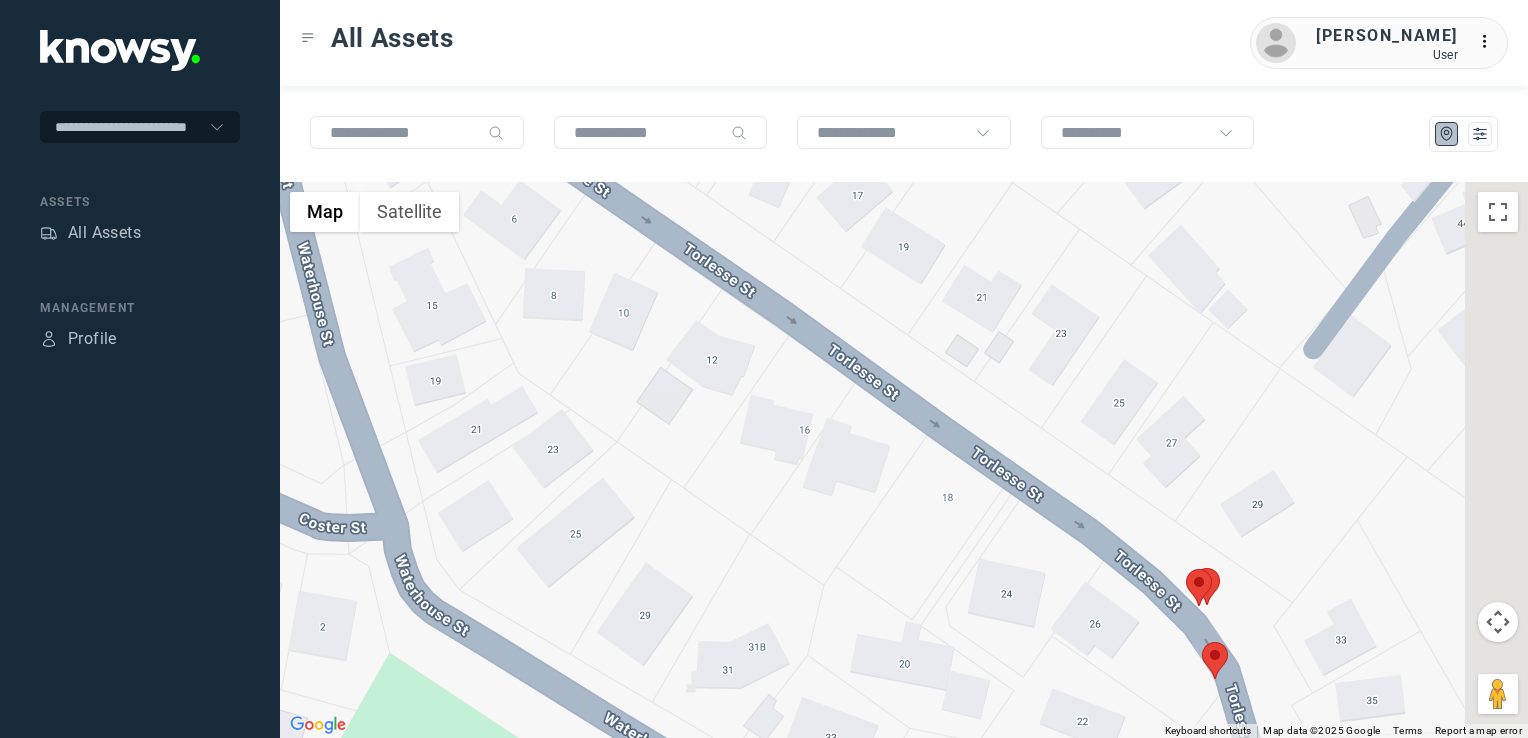 drag, startPoint x: 1217, startPoint y: 510, endPoint x: 1190, endPoint y: 480, distance: 40.36087 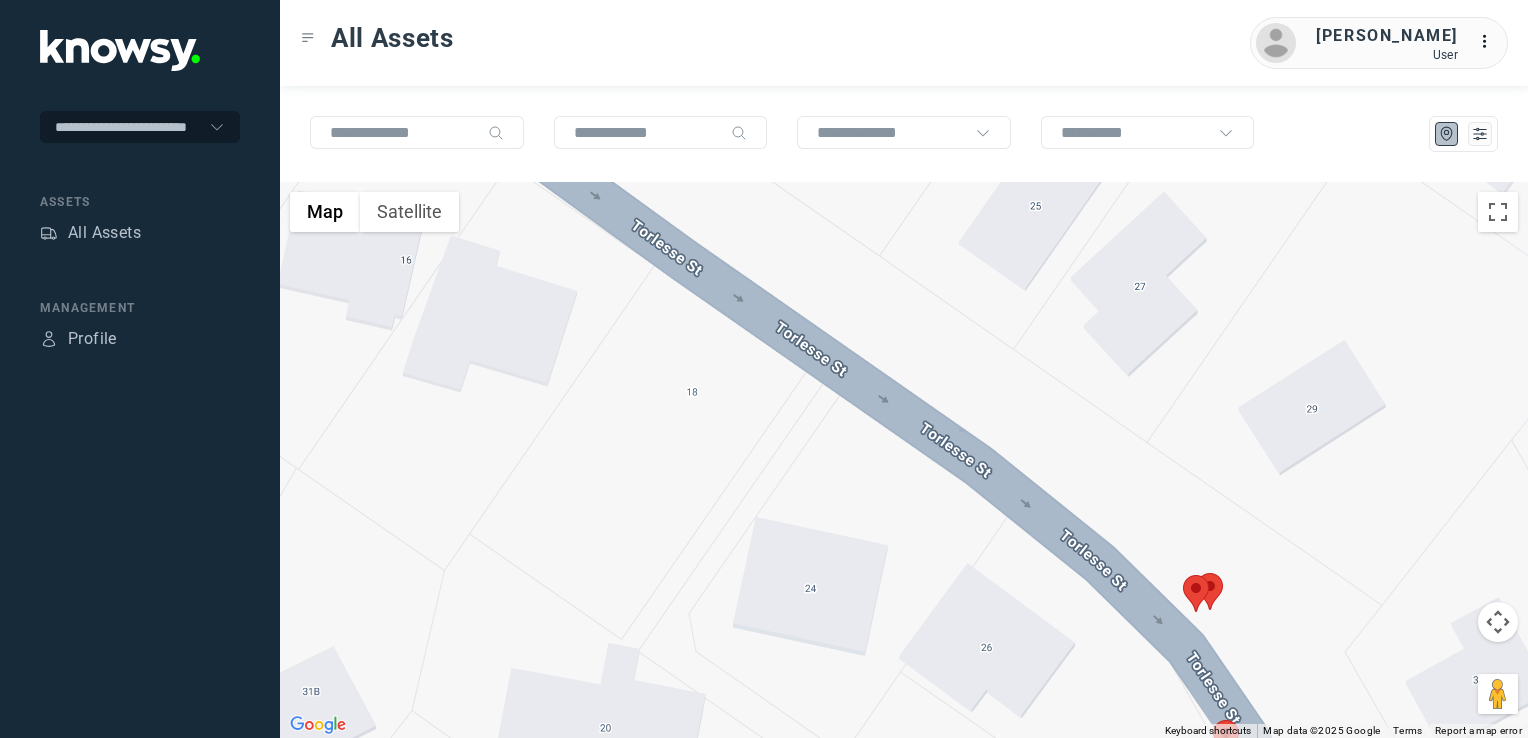 drag, startPoint x: 1005, startPoint y: 487, endPoint x: 880, endPoint y: 463, distance: 127.28315 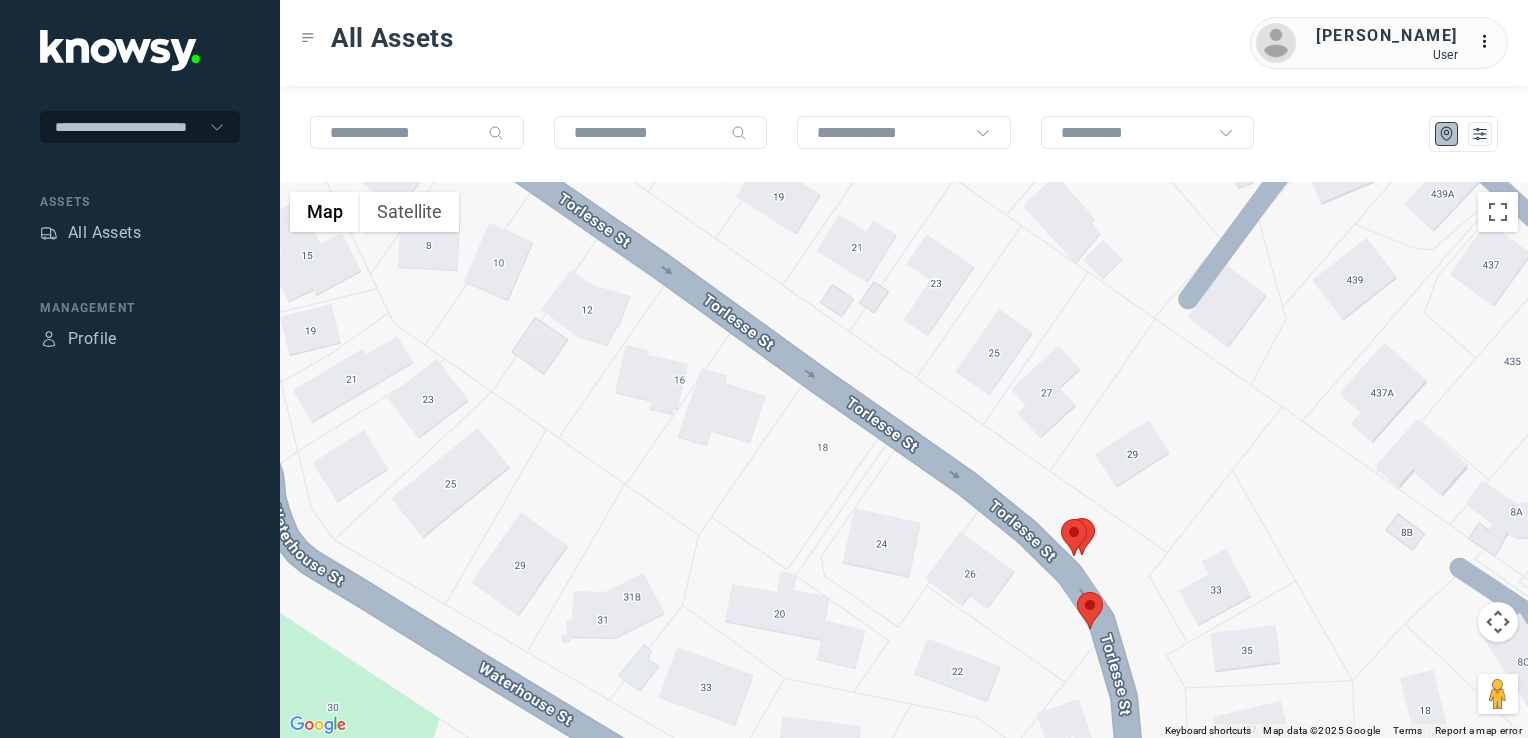 click on "To navigate, press the arrow keys." 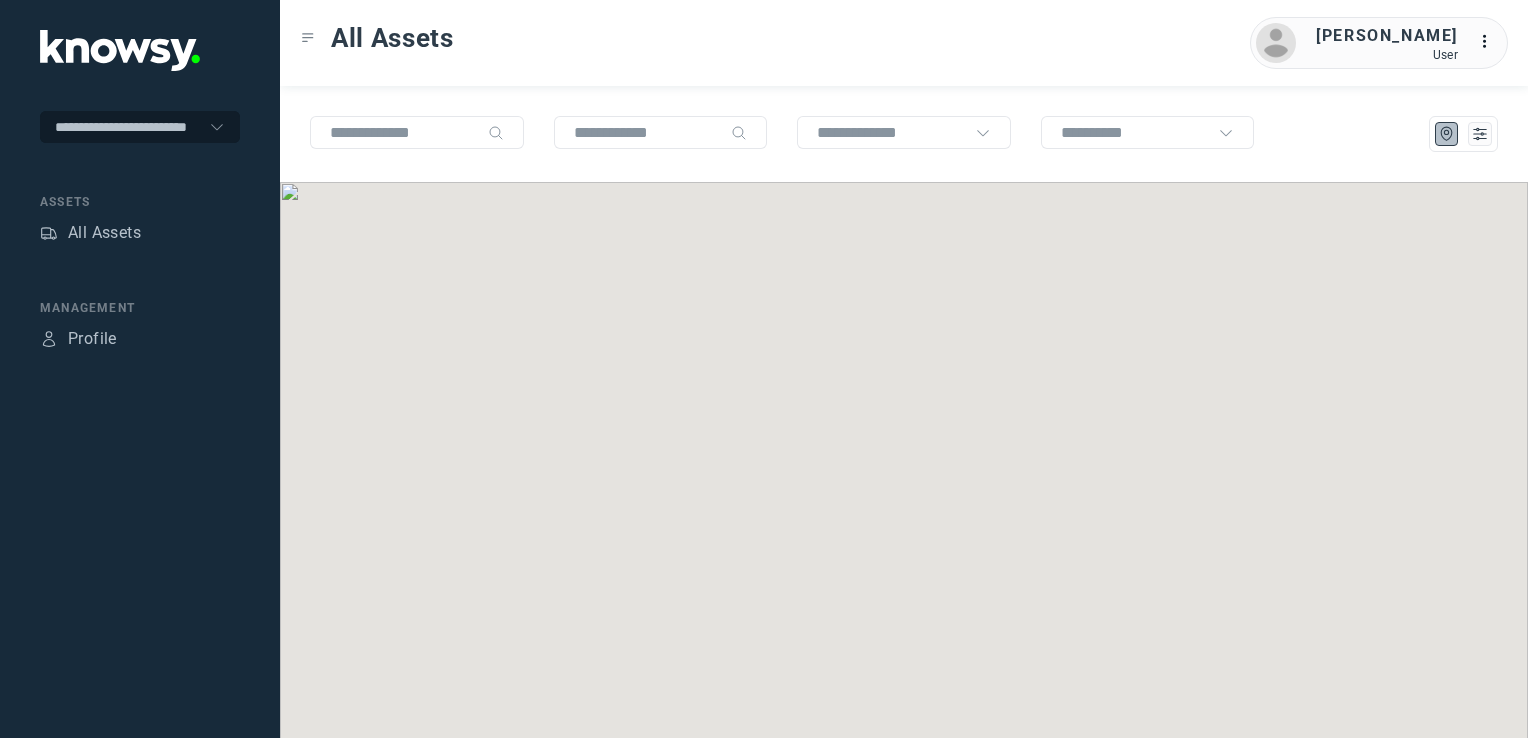 scroll, scrollTop: 0, scrollLeft: 0, axis: both 